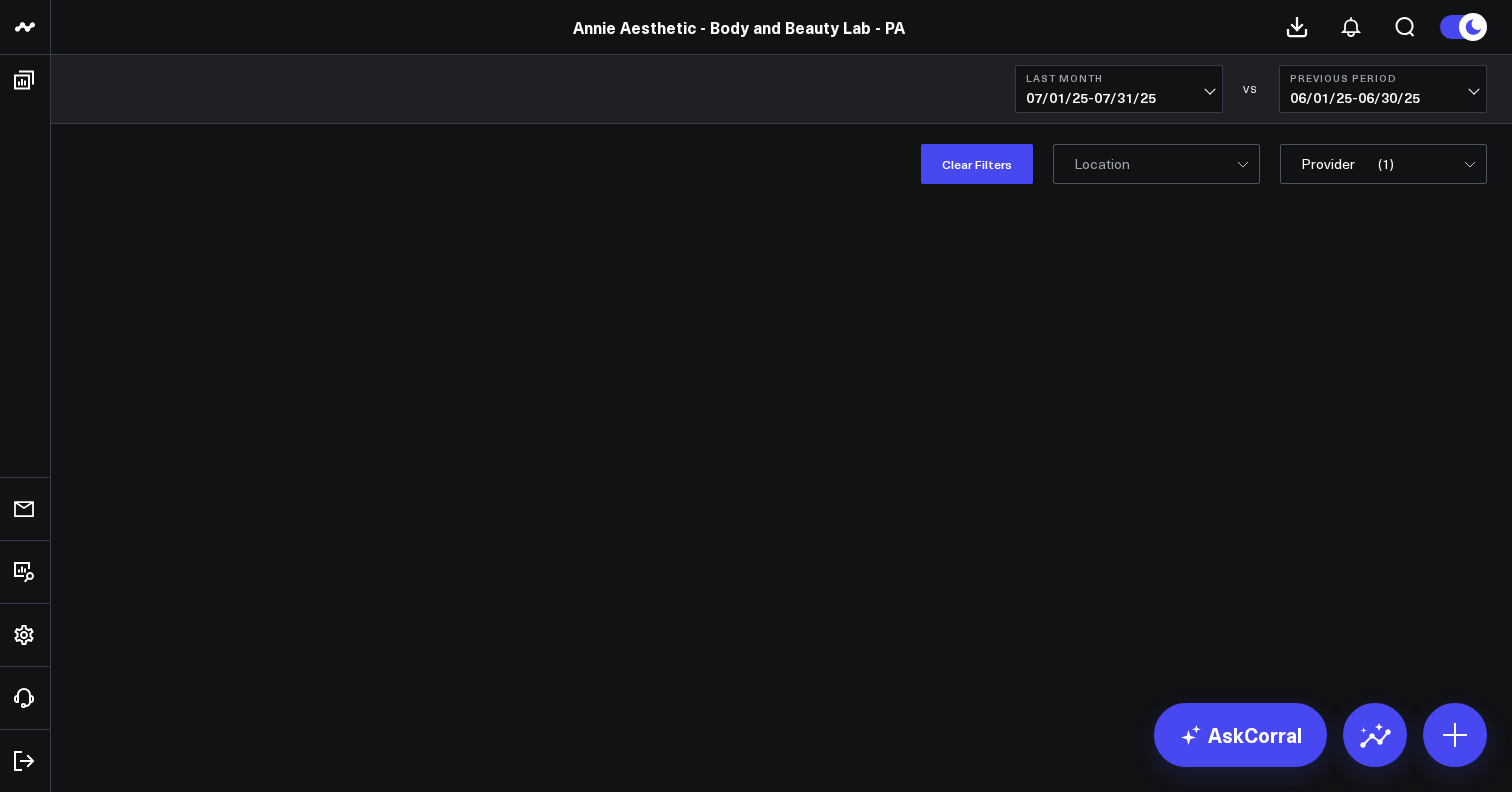 scroll, scrollTop: 0, scrollLeft: 0, axis: both 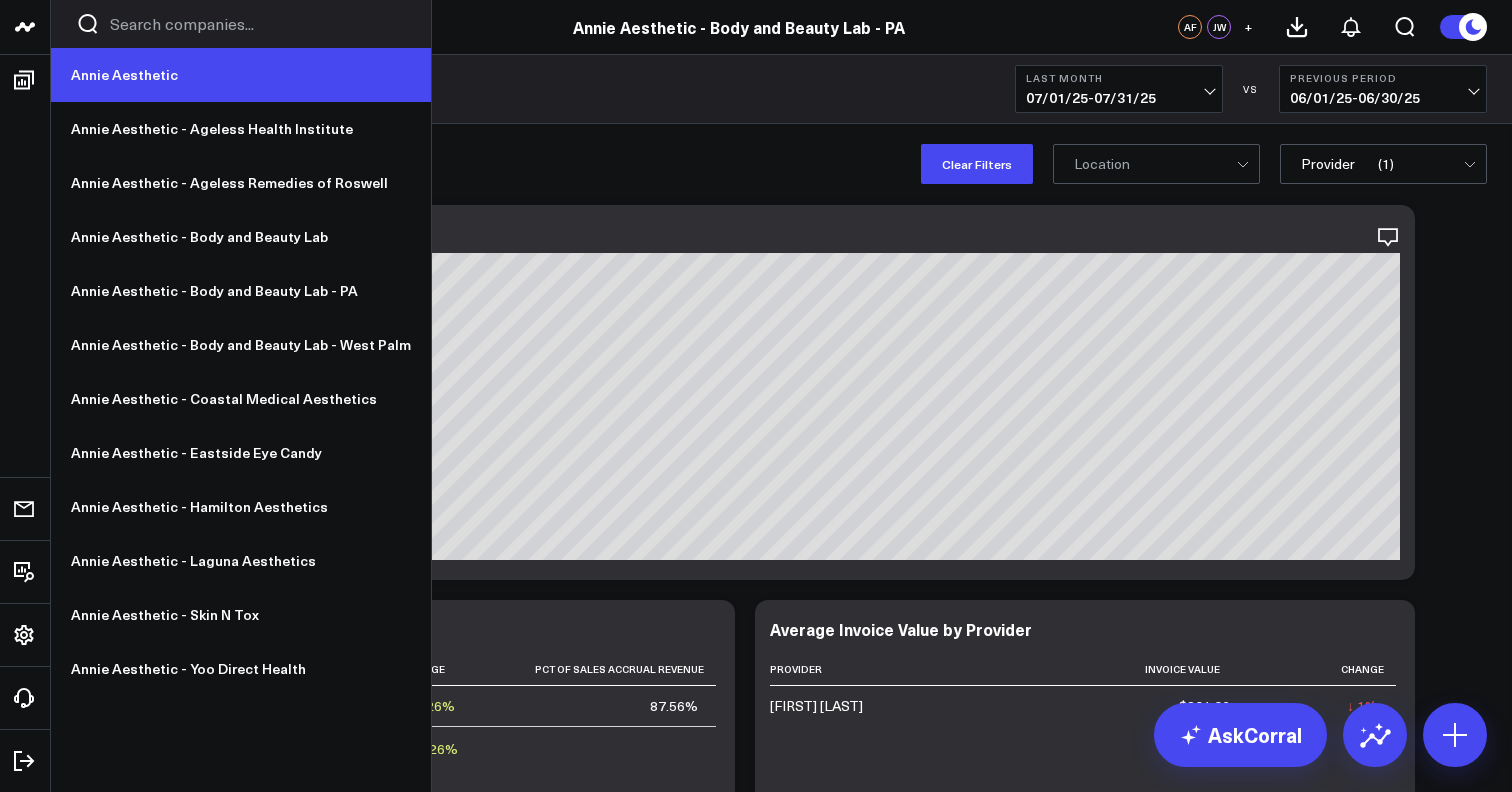 click on "Annie Aesthetic" at bounding box center [241, 75] 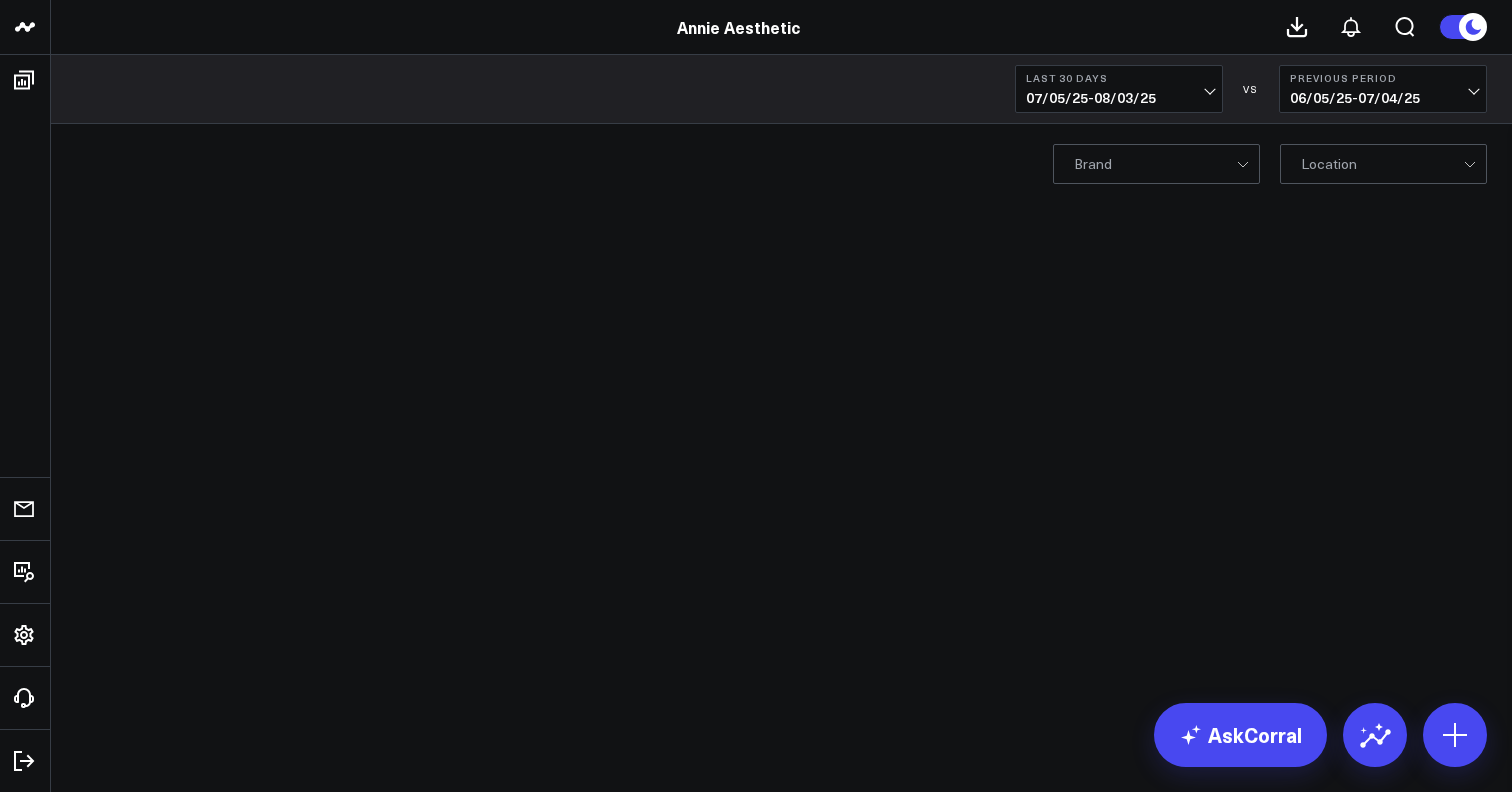 scroll, scrollTop: 0, scrollLeft: 0, axis: both 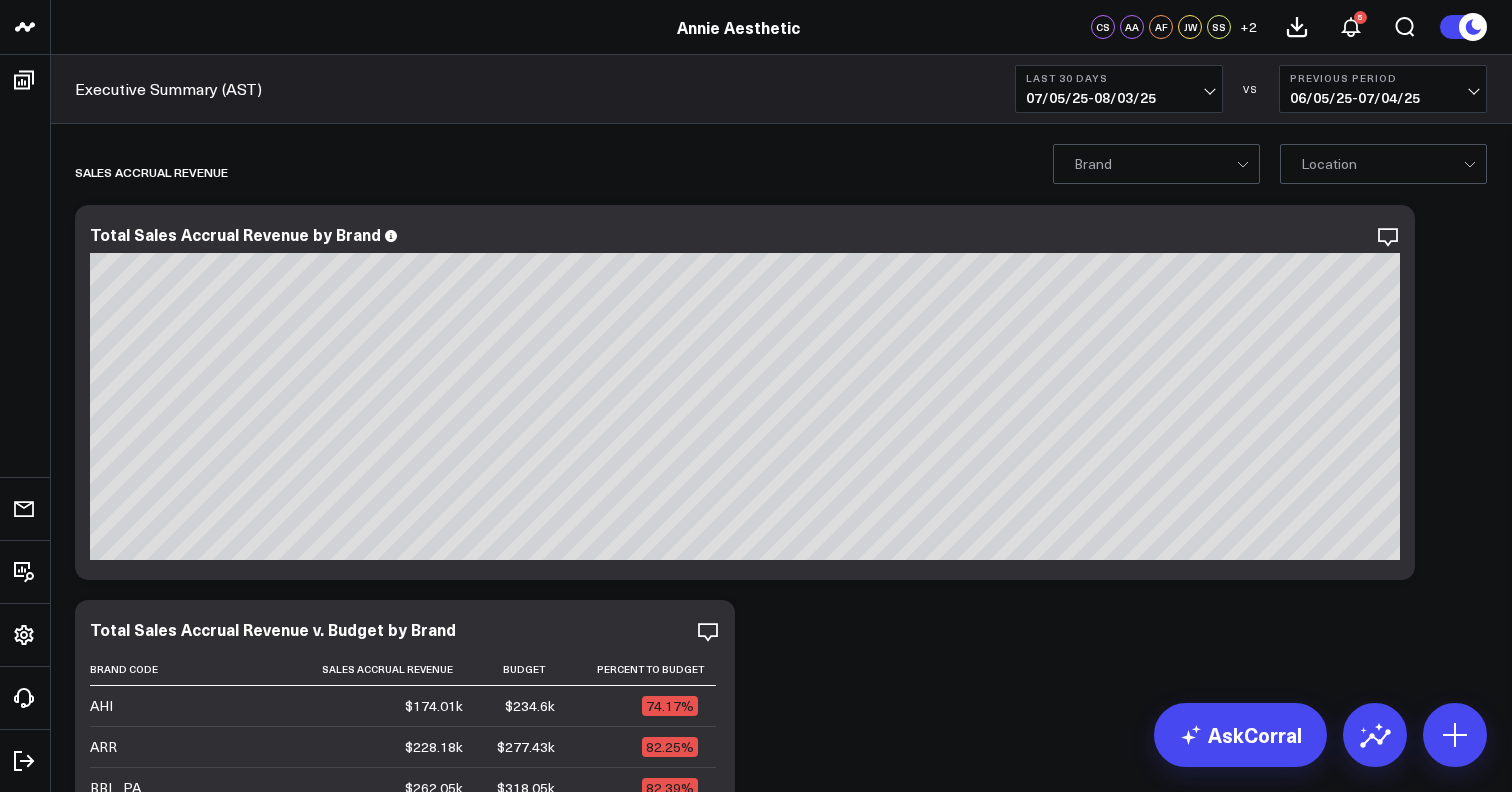 click on "07/05/25  -  08/03/25" at bounding box center [1119, 98] 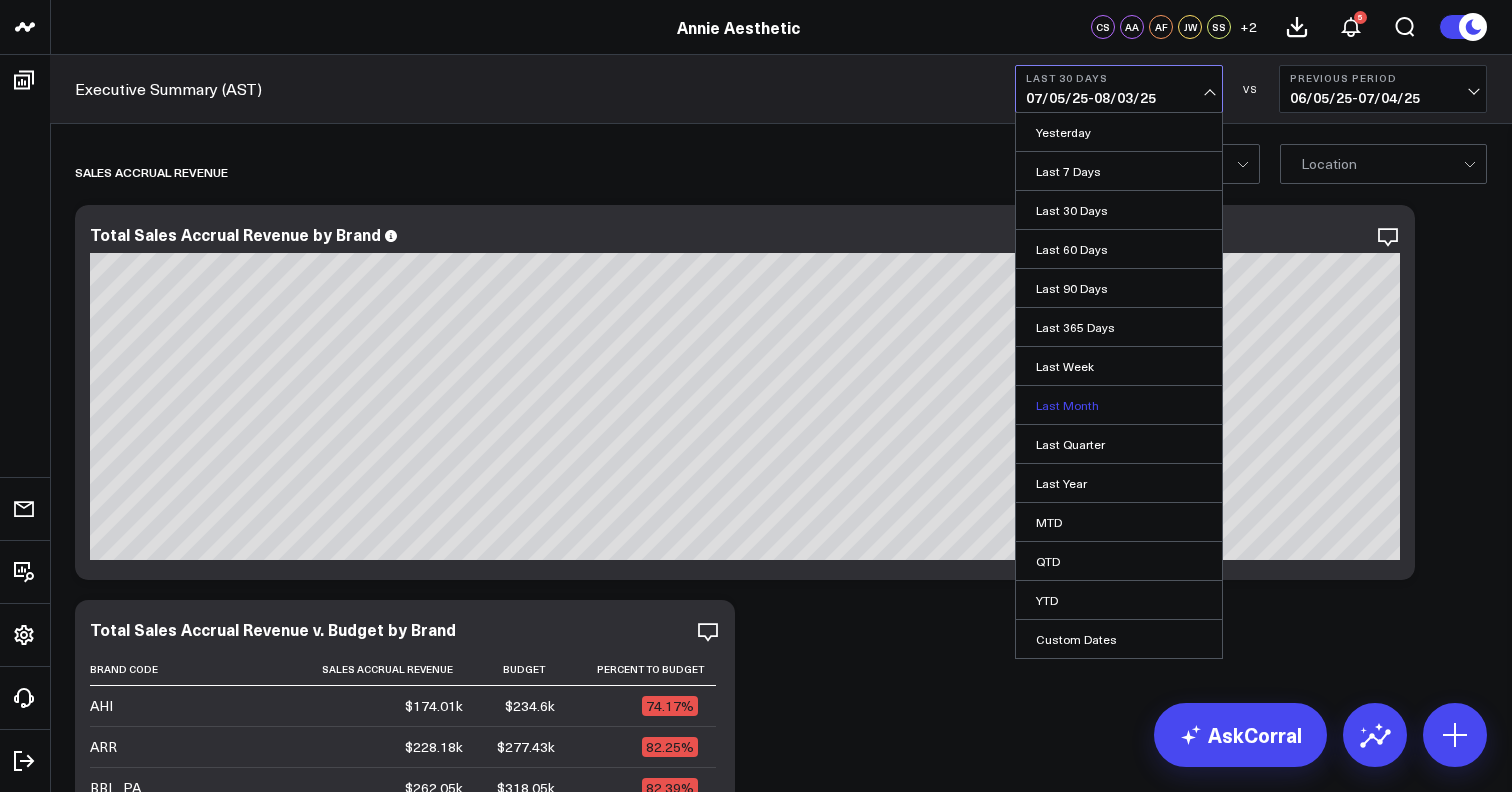 click on "Last Month" at bounding box center (1119, 405) 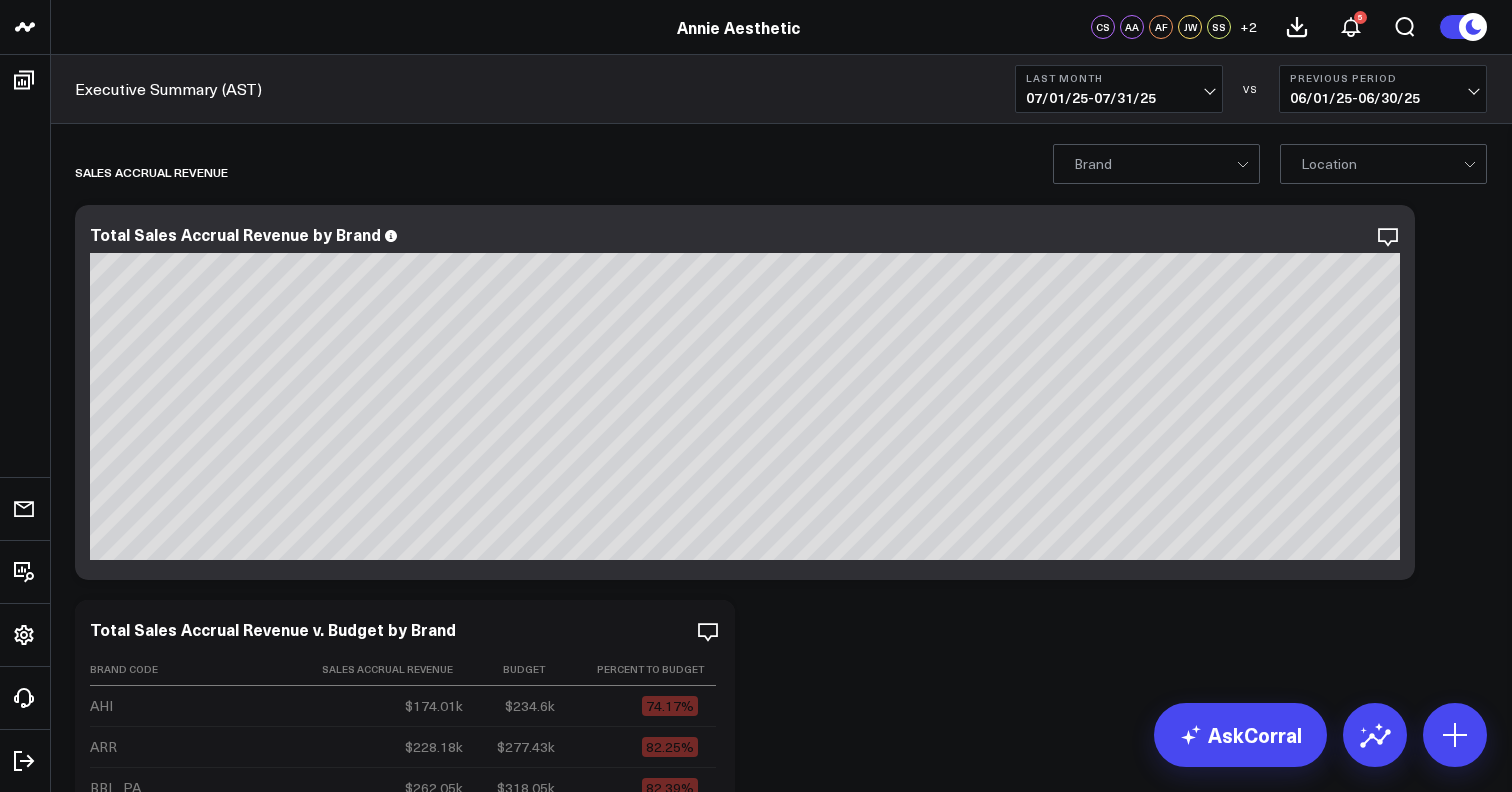 click on "0 Location" at bounding box center (1383, 164) 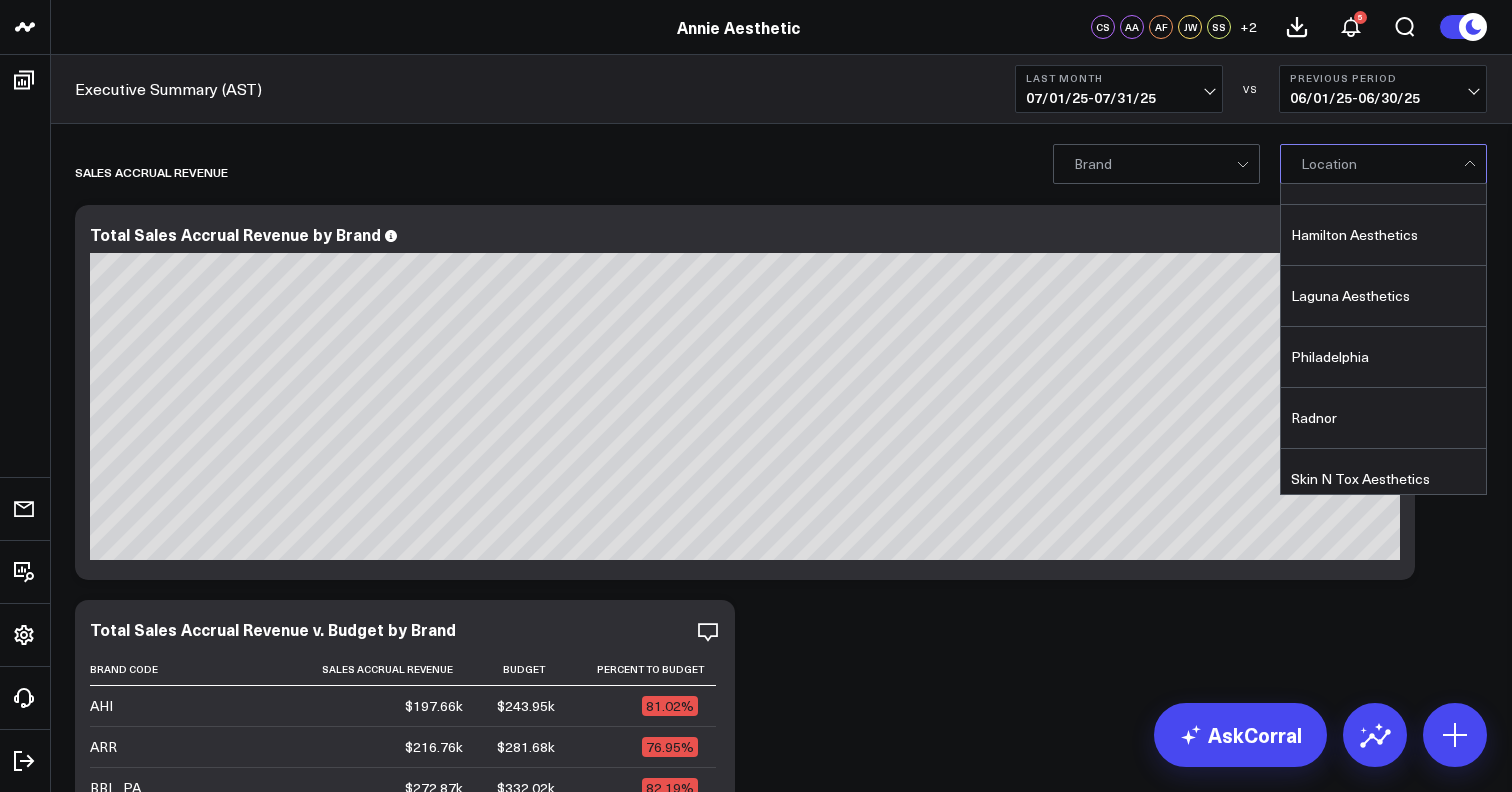 scroll, scrollTop: 232, scrollLeft: 0, axis: vertical 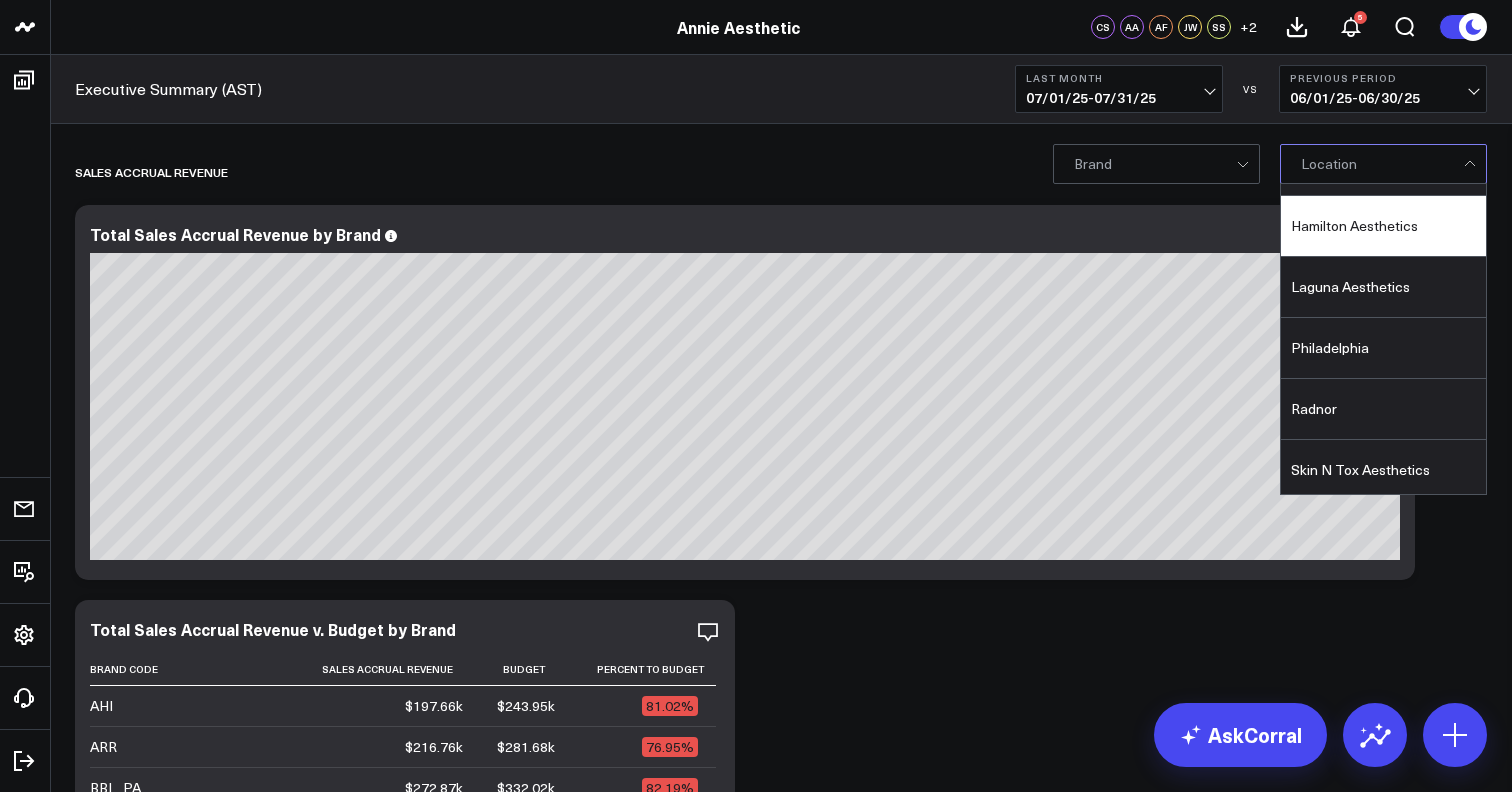 click on "Hamilton Aesthetics" at bounding box center (1383, 226) 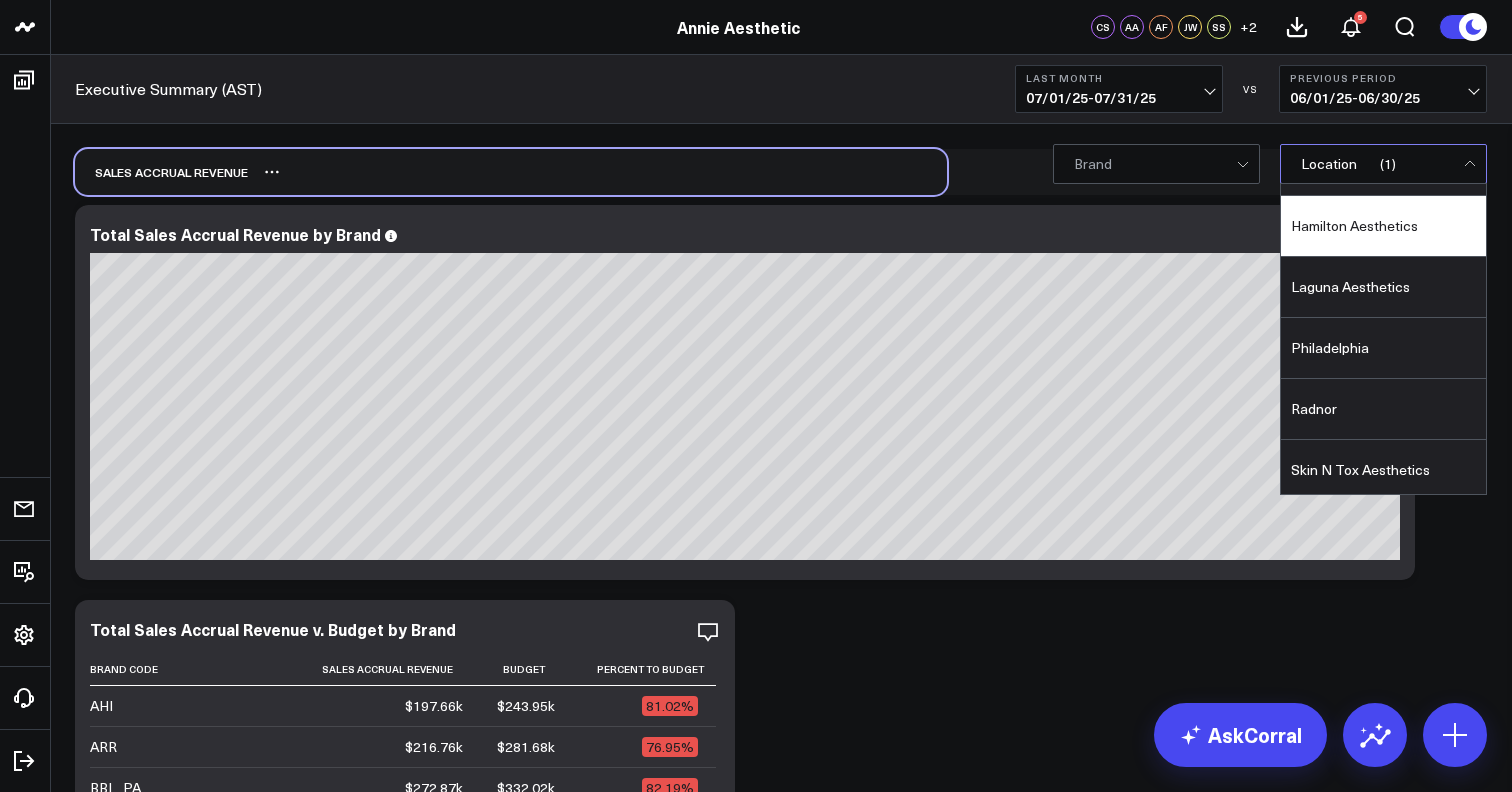click on "Sales Accrual Revenue" at bounding box center [781, 172] 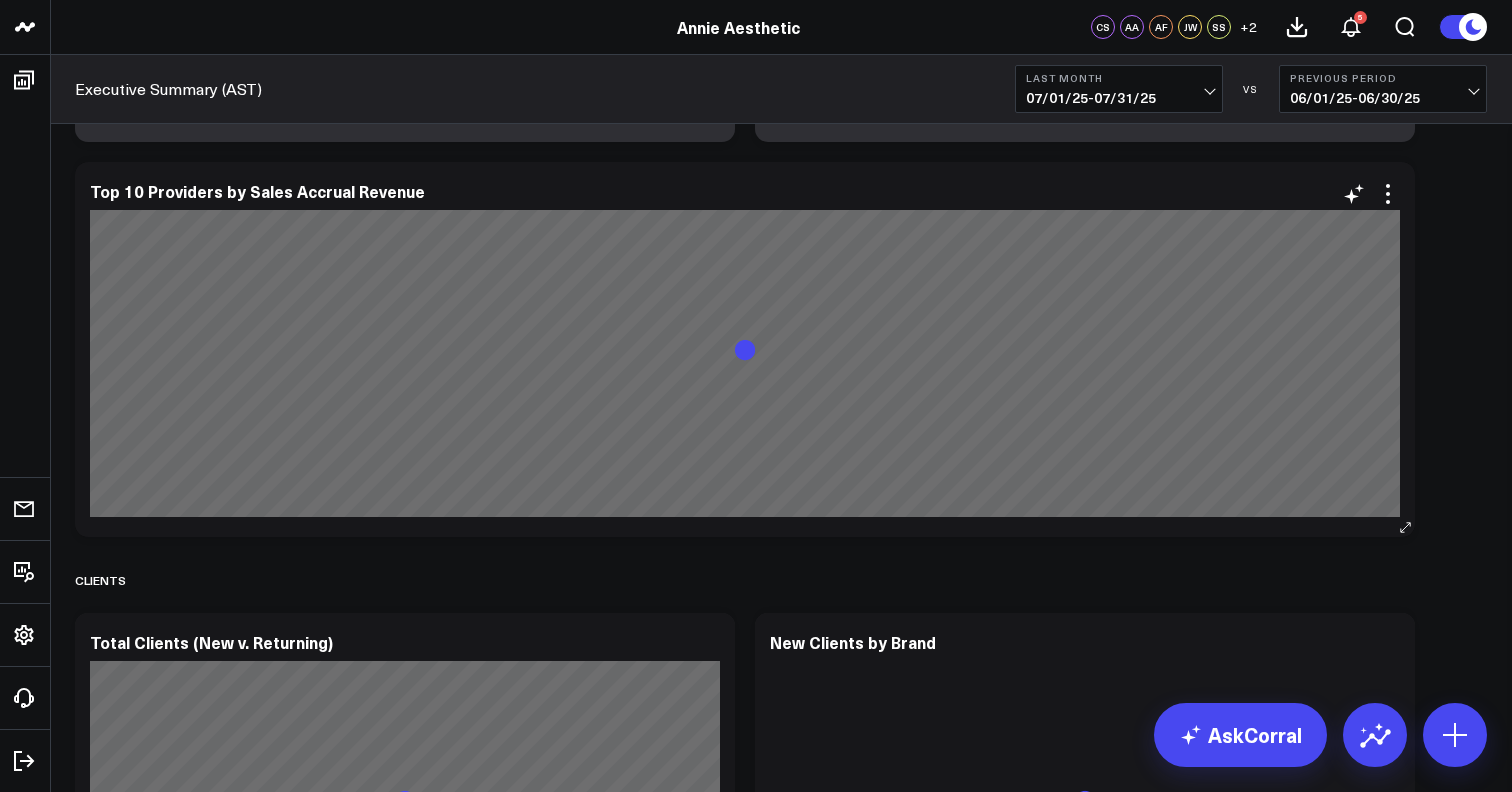scroll, scrollTop: 3620, scrollLeft: 0, axis: vertical 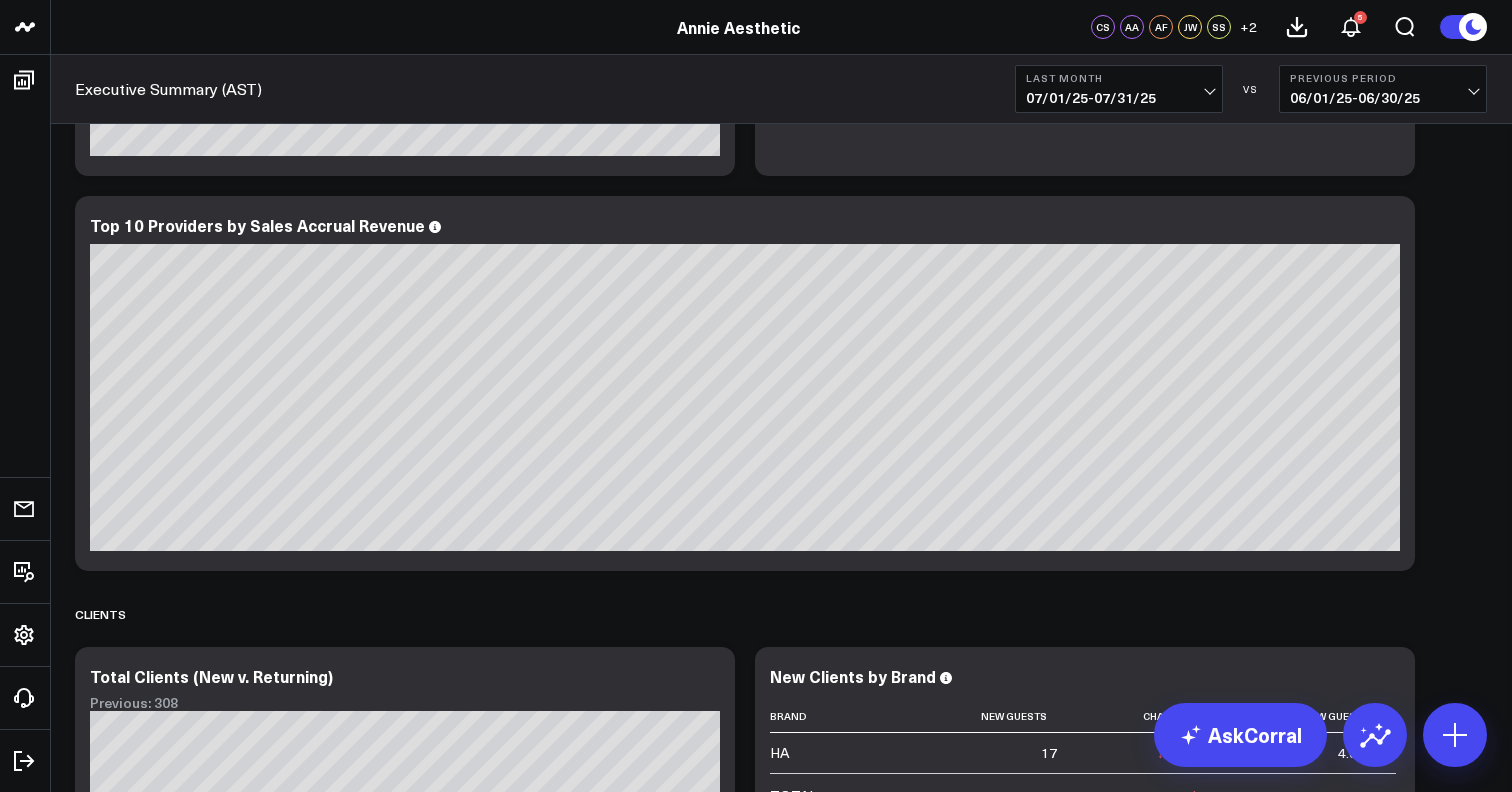 click on "07/01/25  -  07/31/25" at bounding box center (1119, 98) 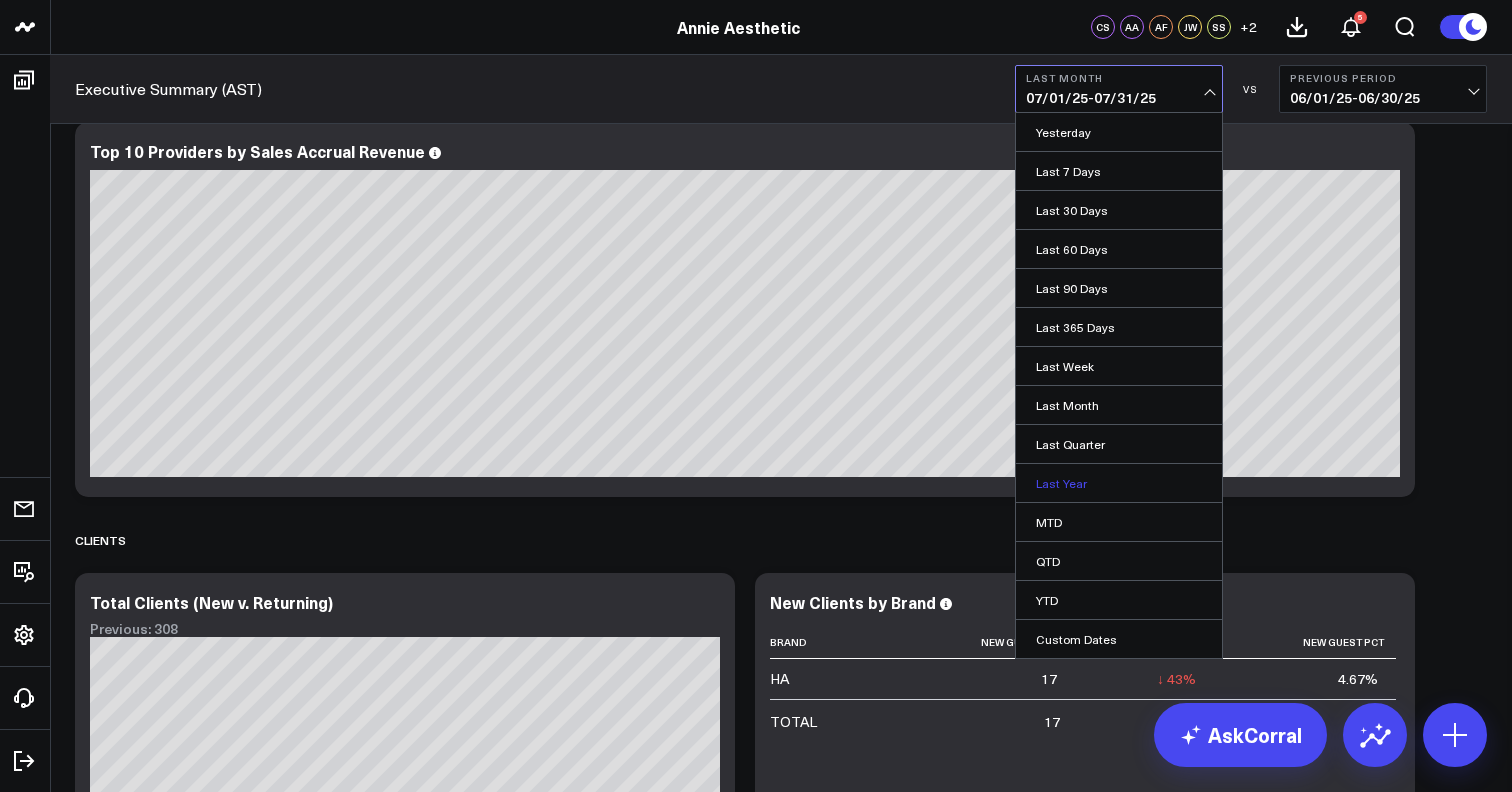 scroll, scrollTop: 3764, scrollLeft: 0, axis: vertical 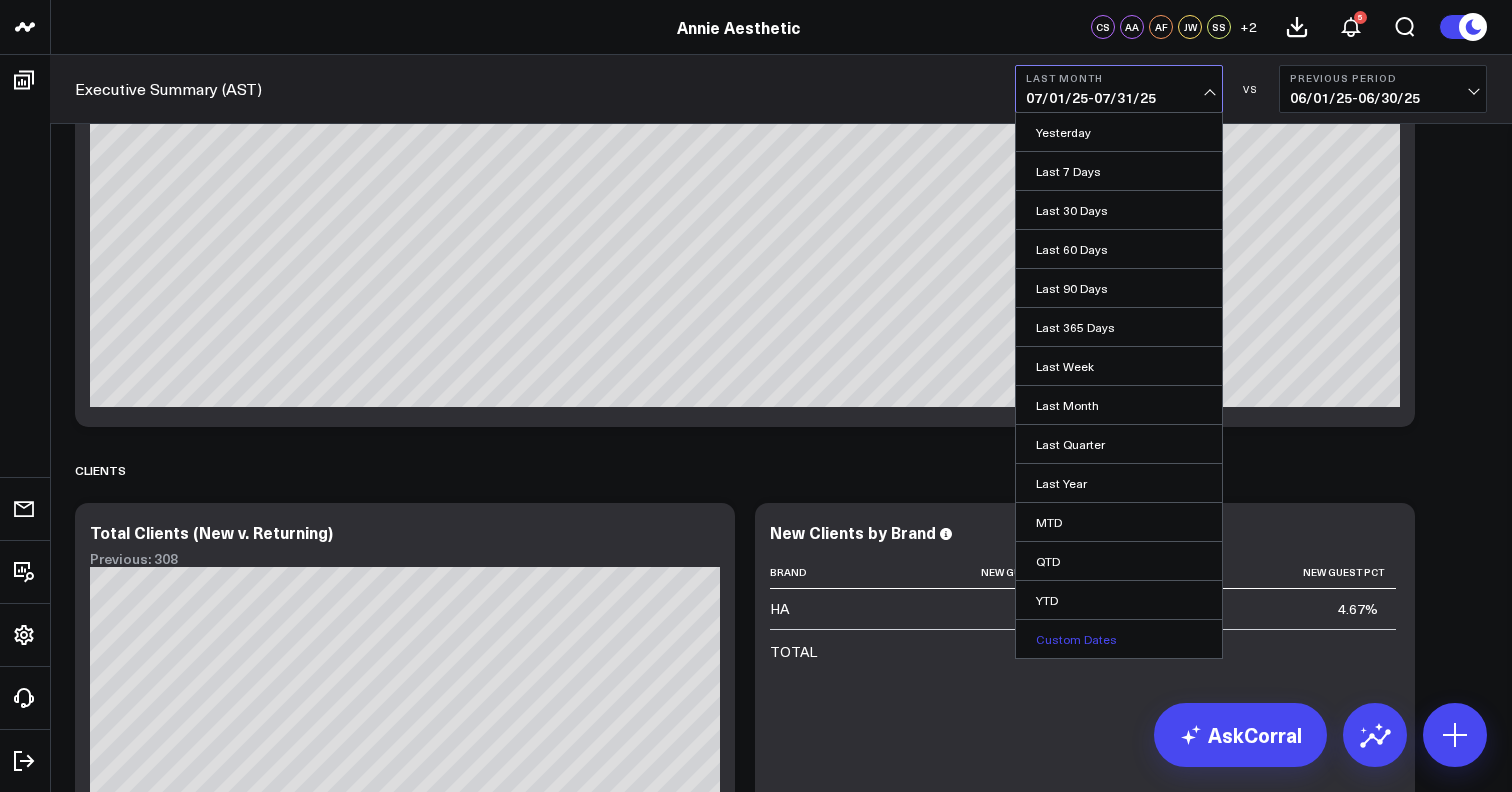 click on "Custom Dates" at bounding box center (1119, 639) 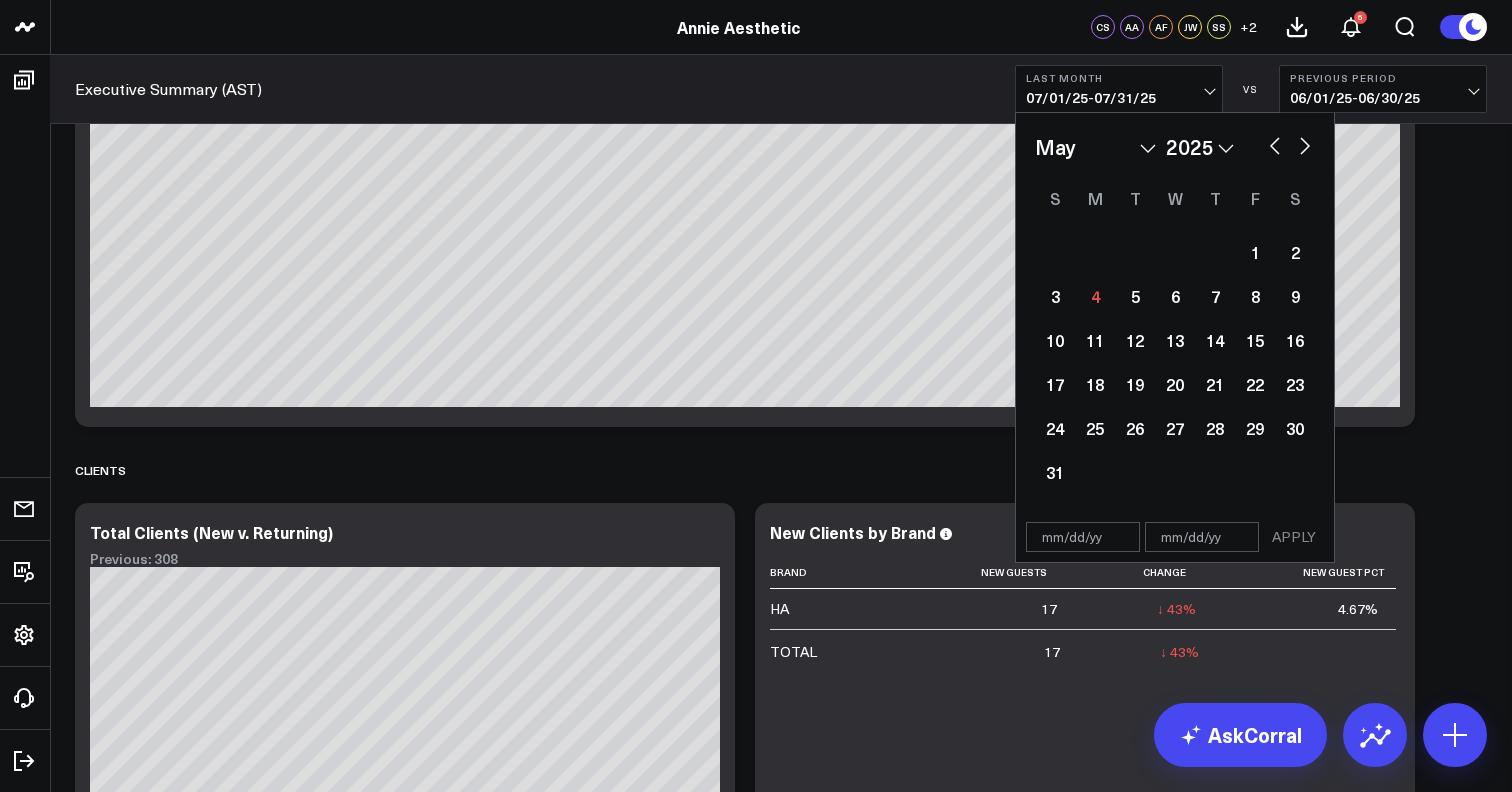 select on "4" 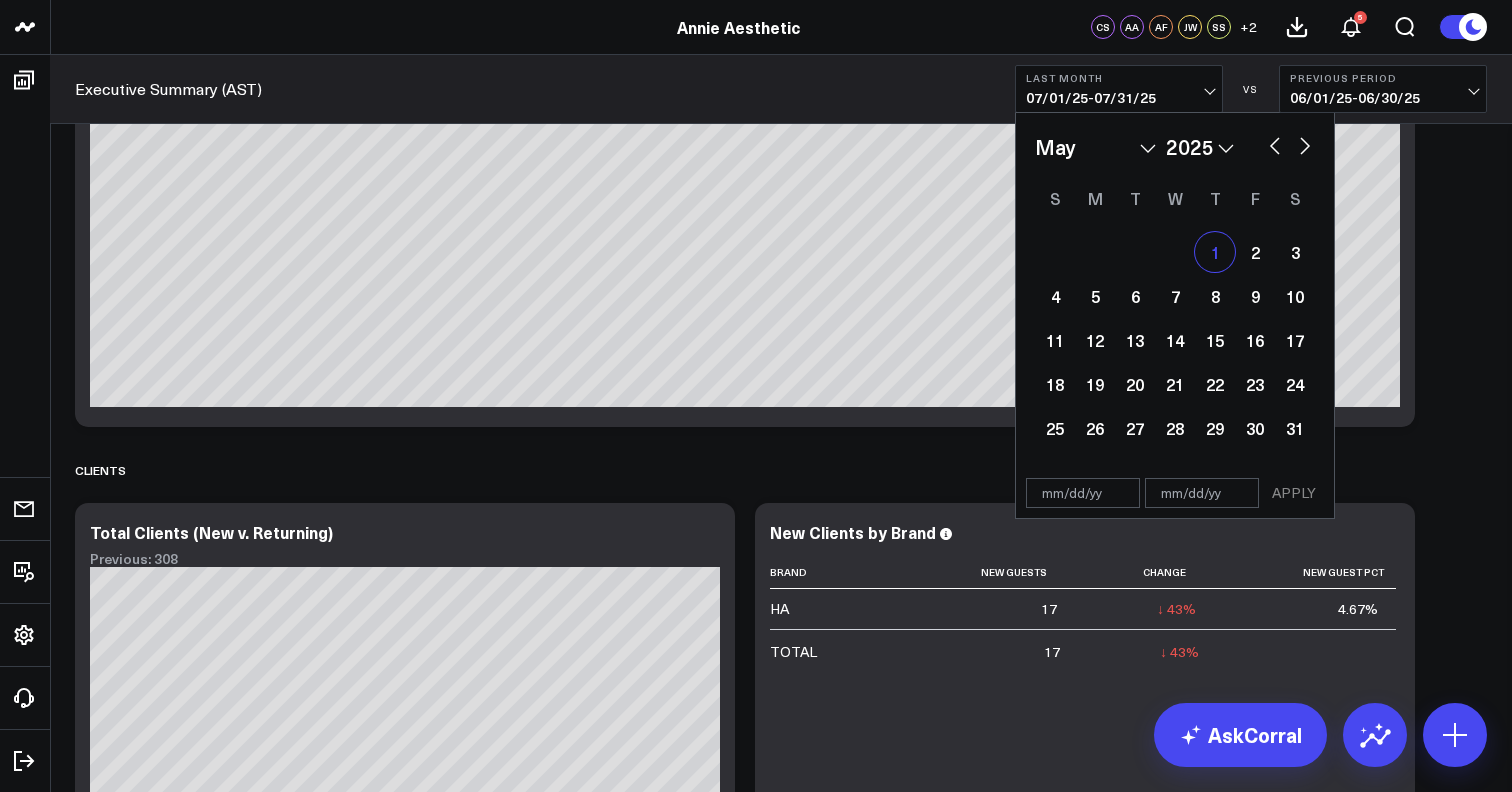 click on "1" at bounding box center (1215, 252) 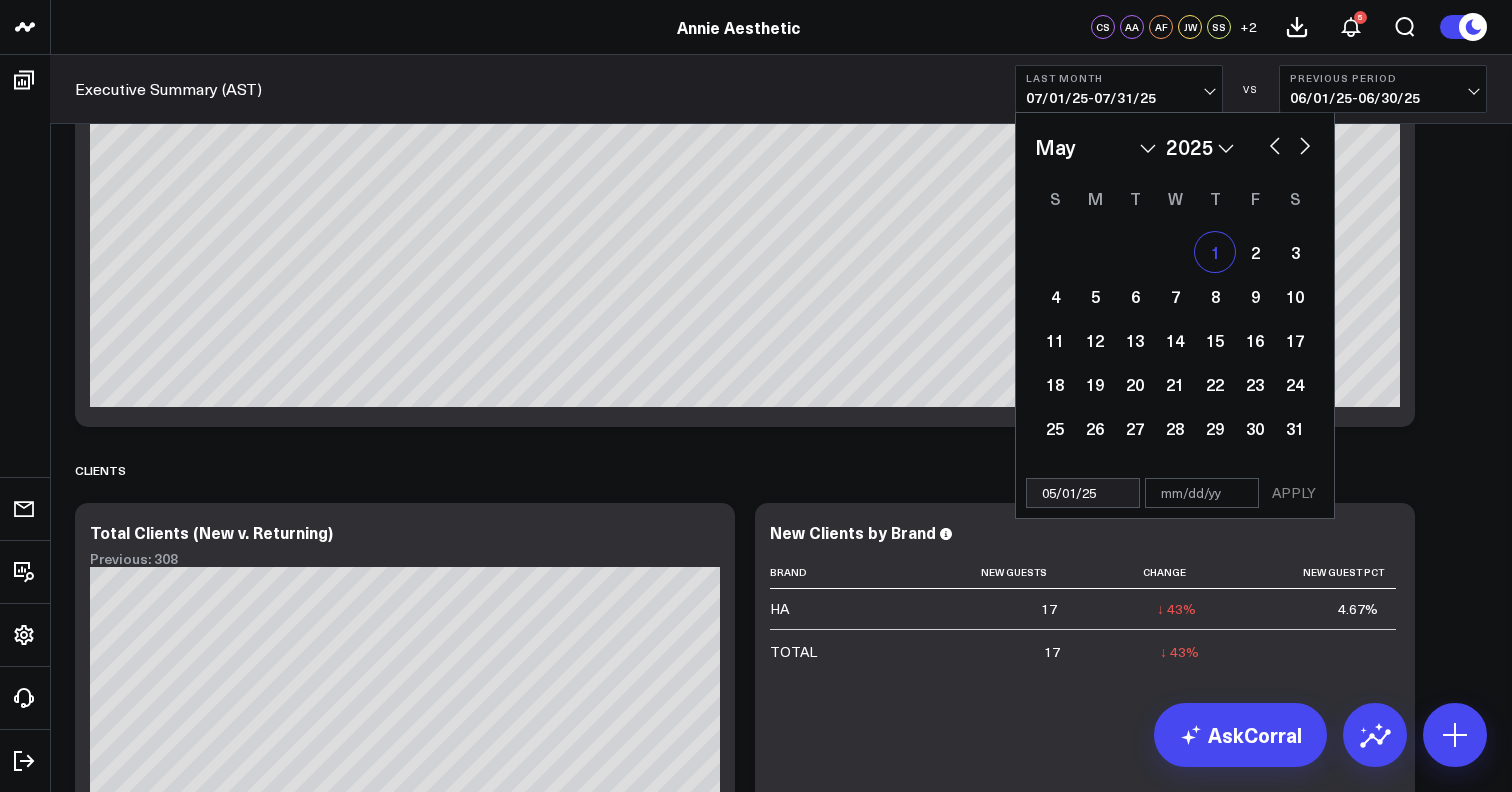 select on "4" 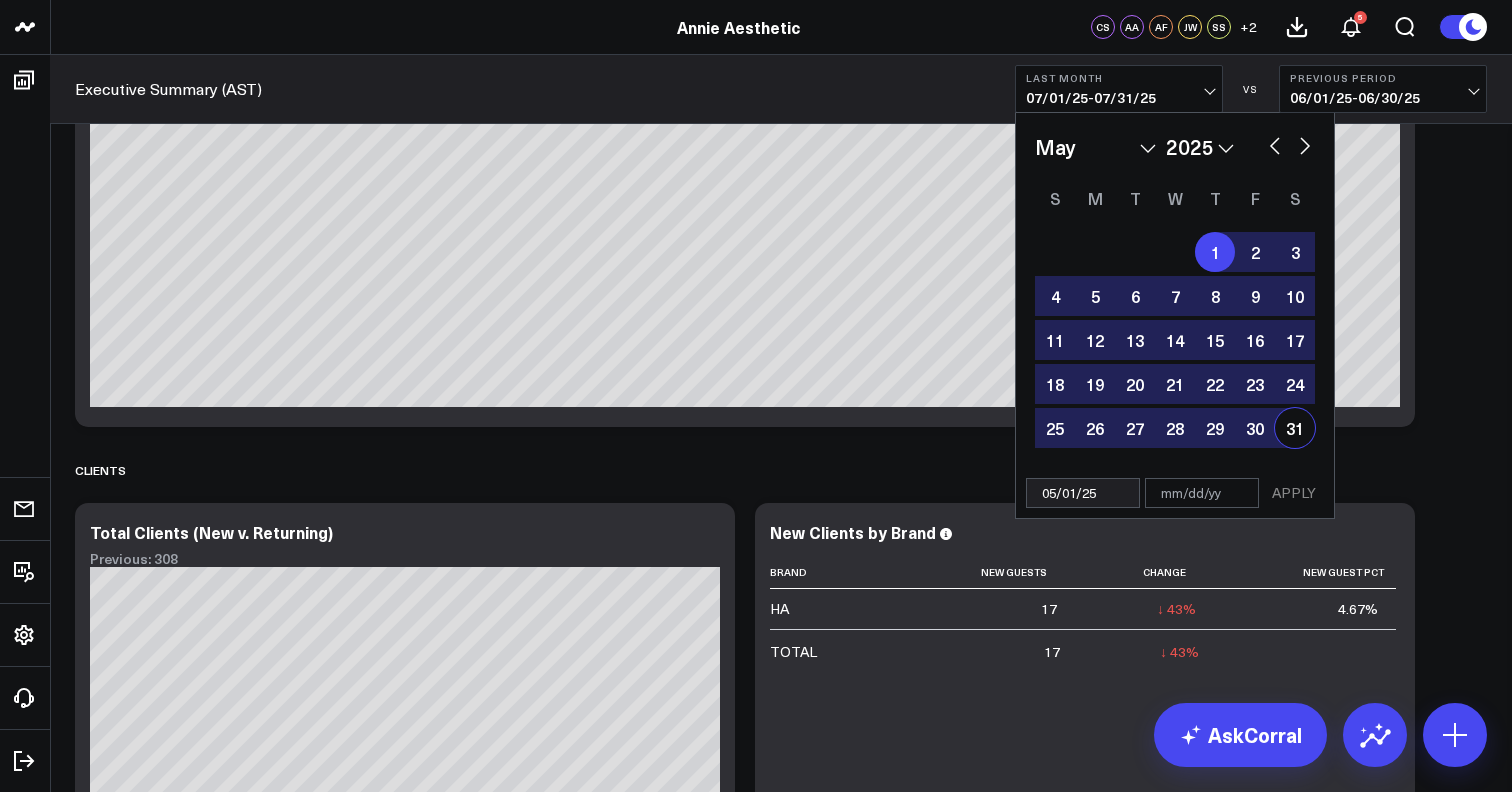click on "31" at bounding box center (1295, 428) 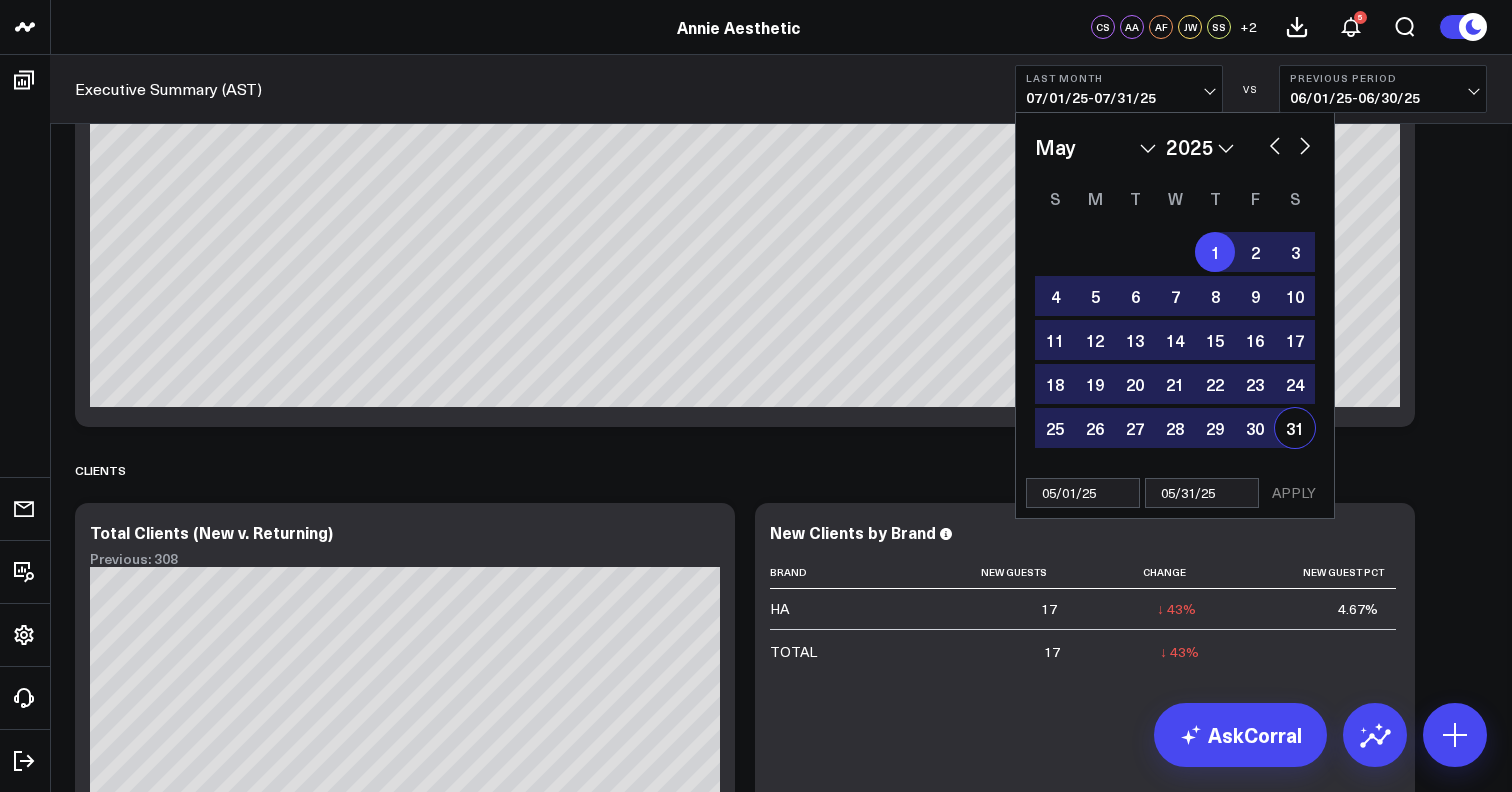 select on "4" 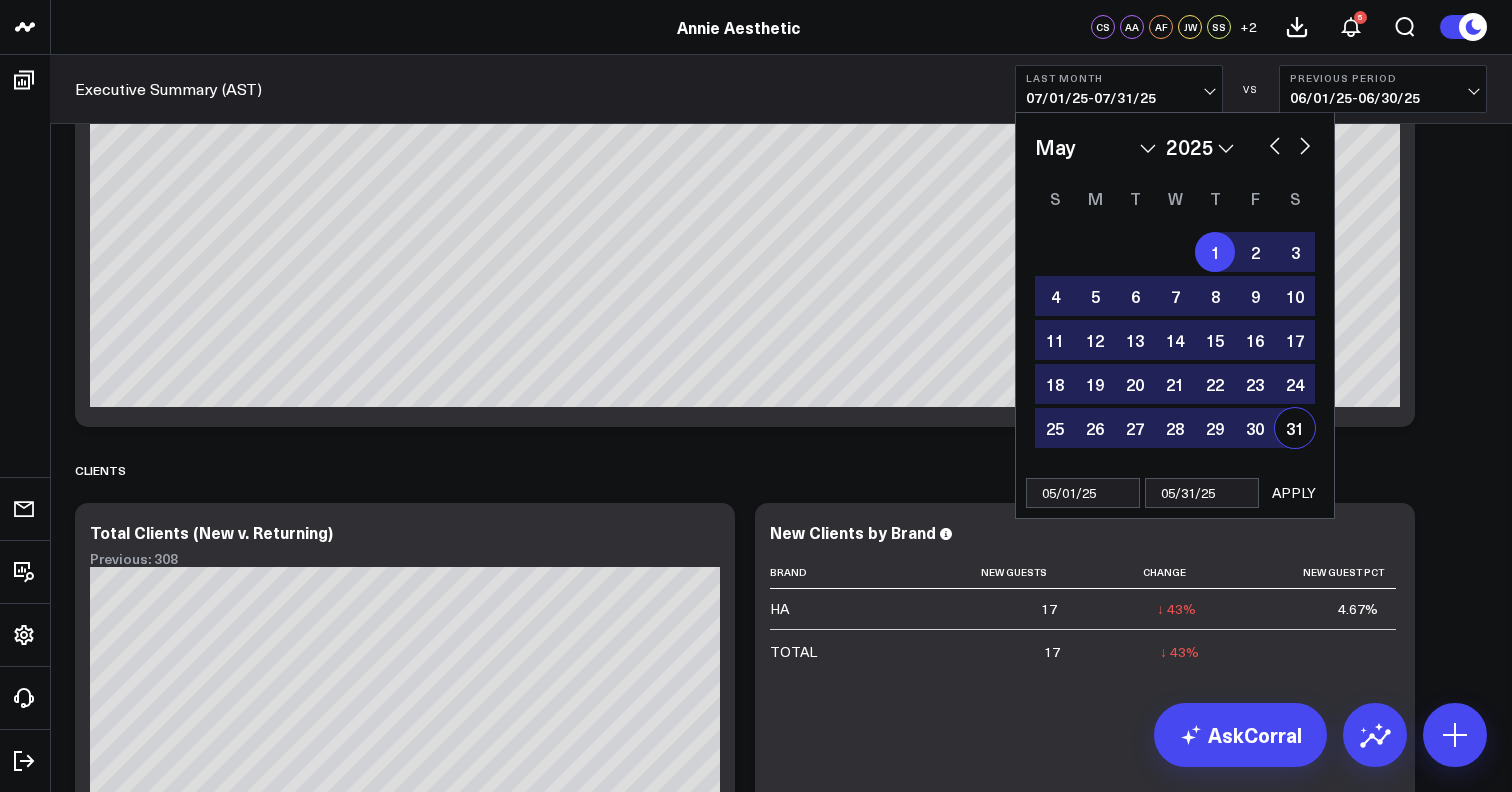 click on "05/01/25 05/31/25 APPLY" at bounding box center (1175, 493) 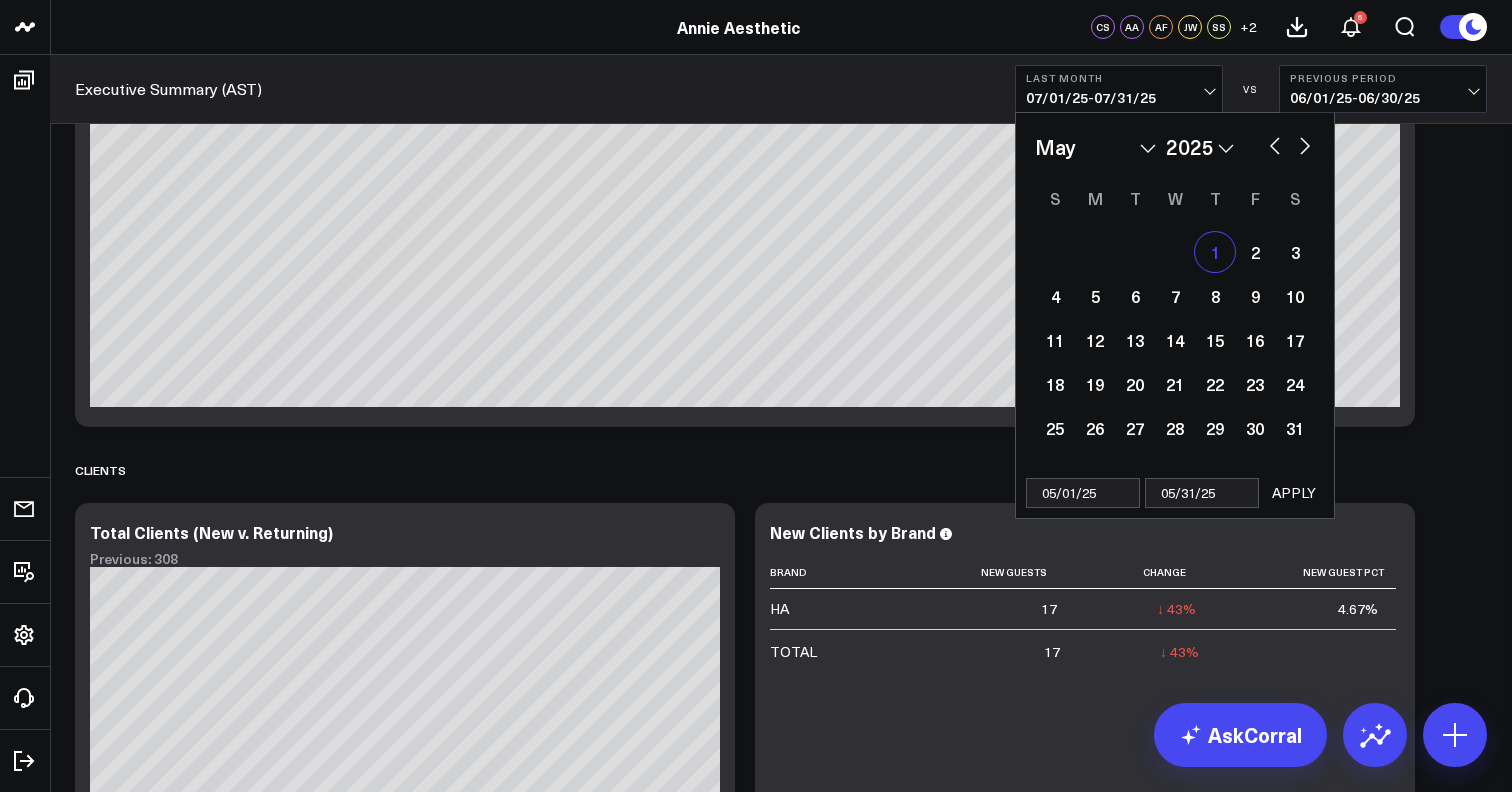 click on "1" at bounding box center [1215, 252] 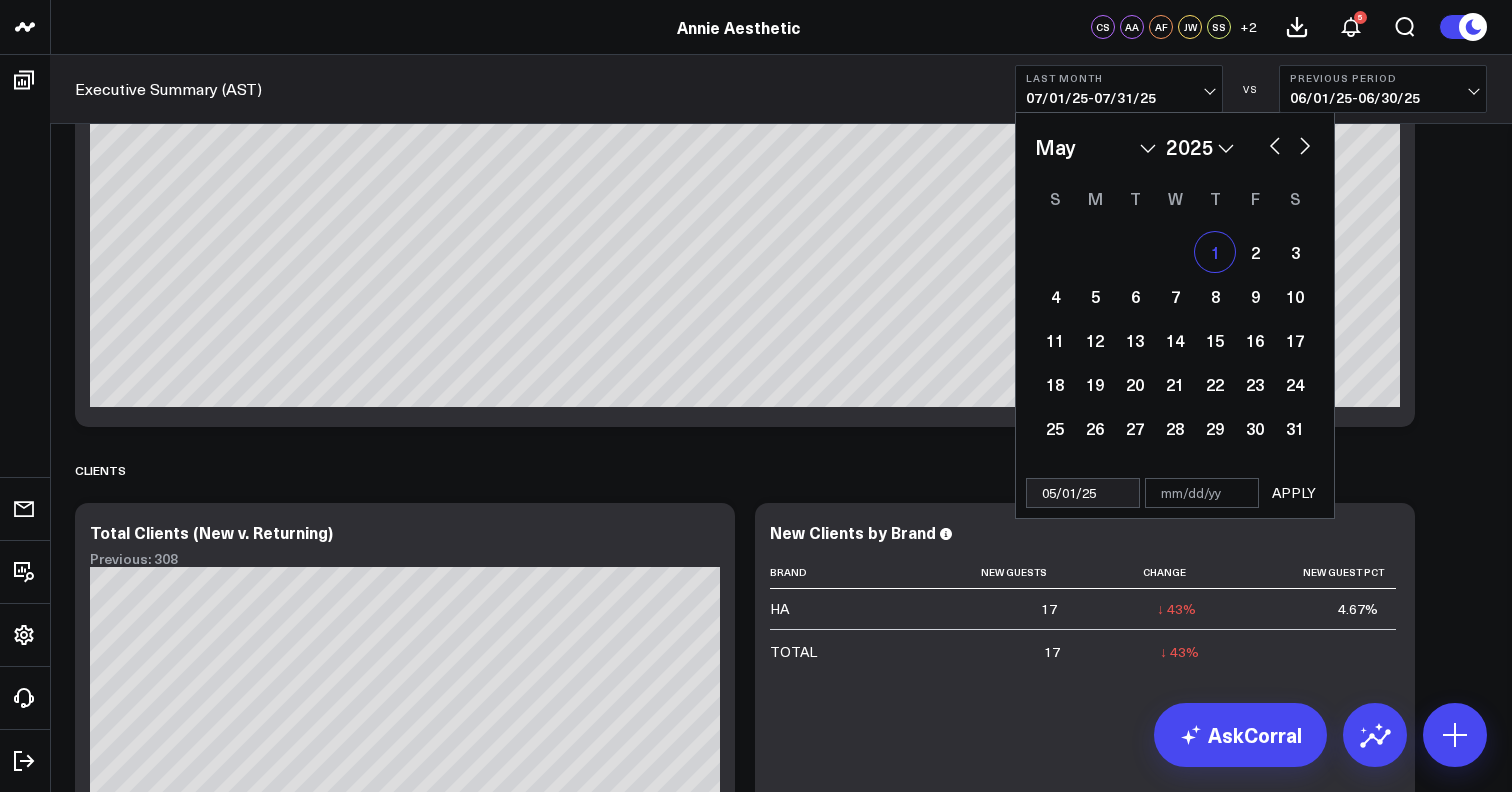 select on "4" 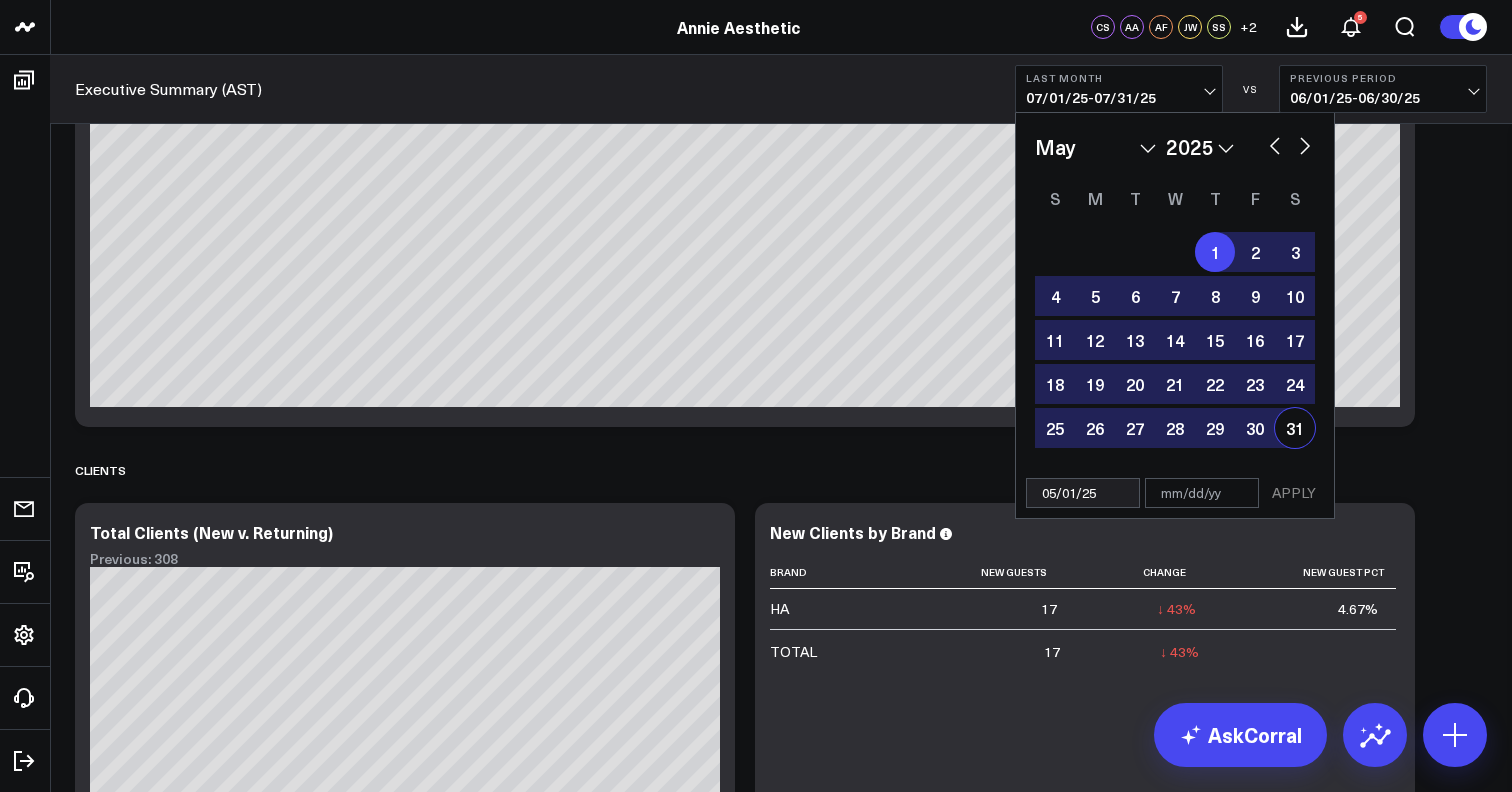 click on "31" at bounding box center (1295, 428) 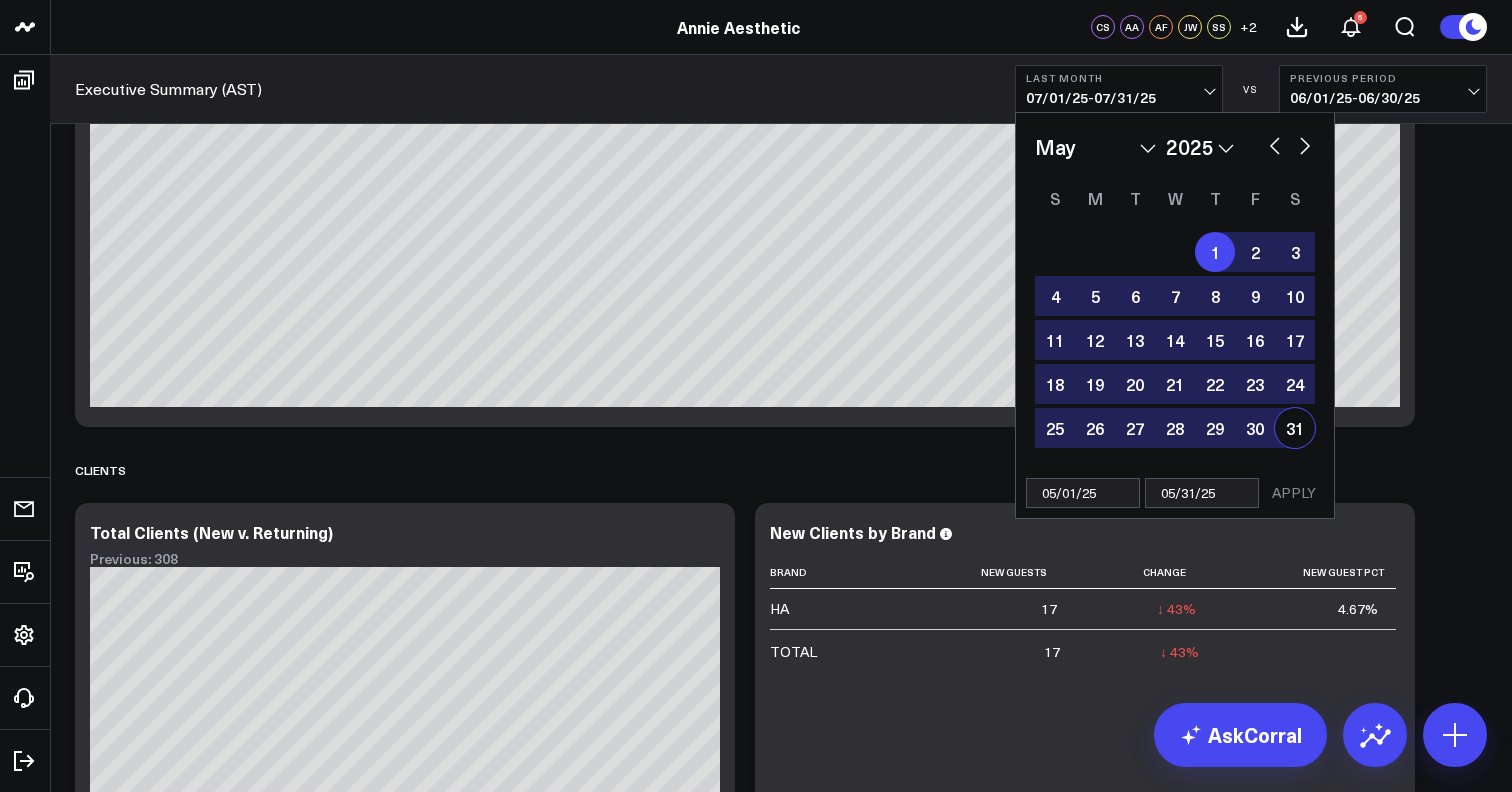 select on "4" 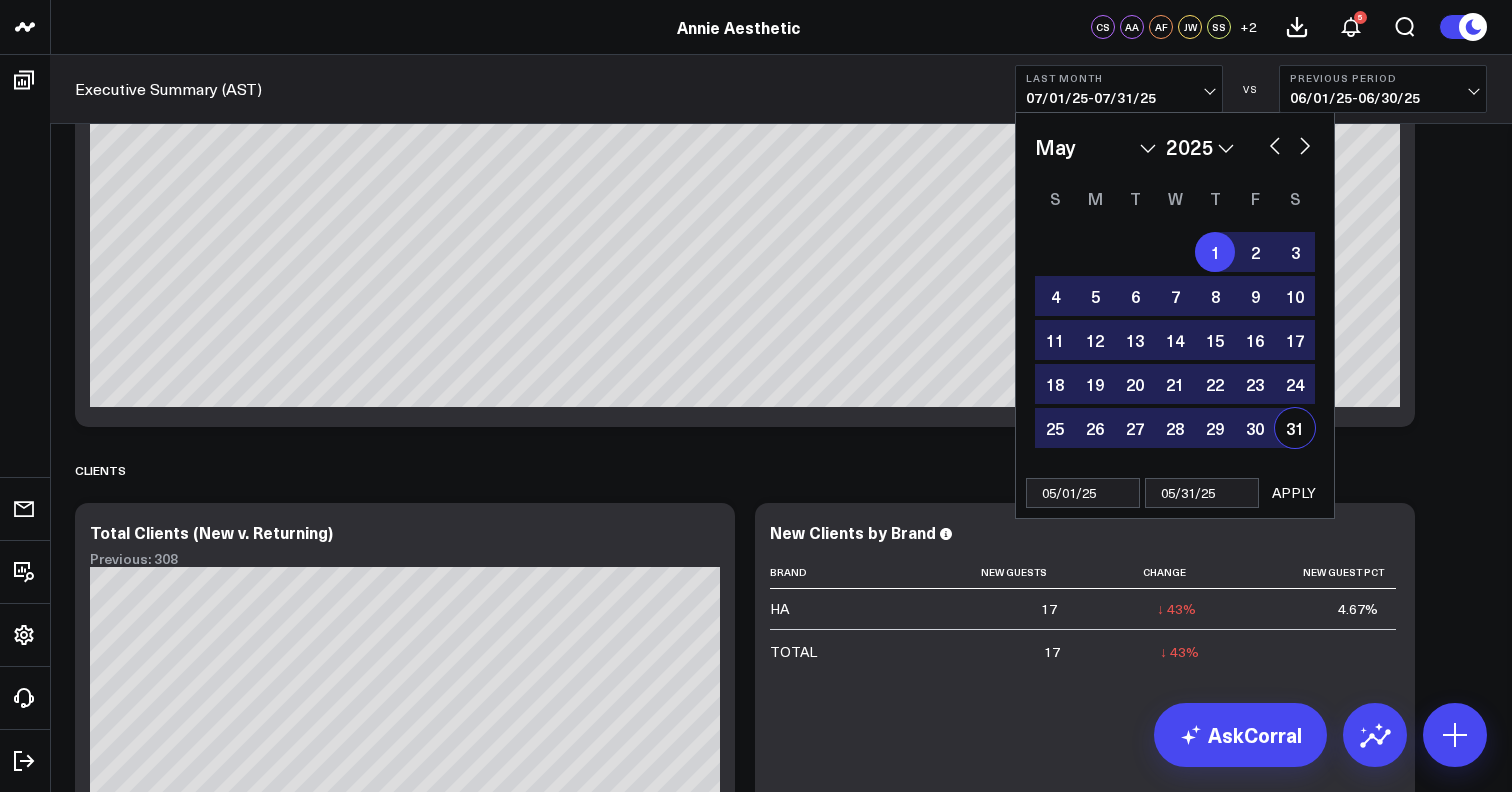 click on "APPLY" at bounding box center (1294, 493) 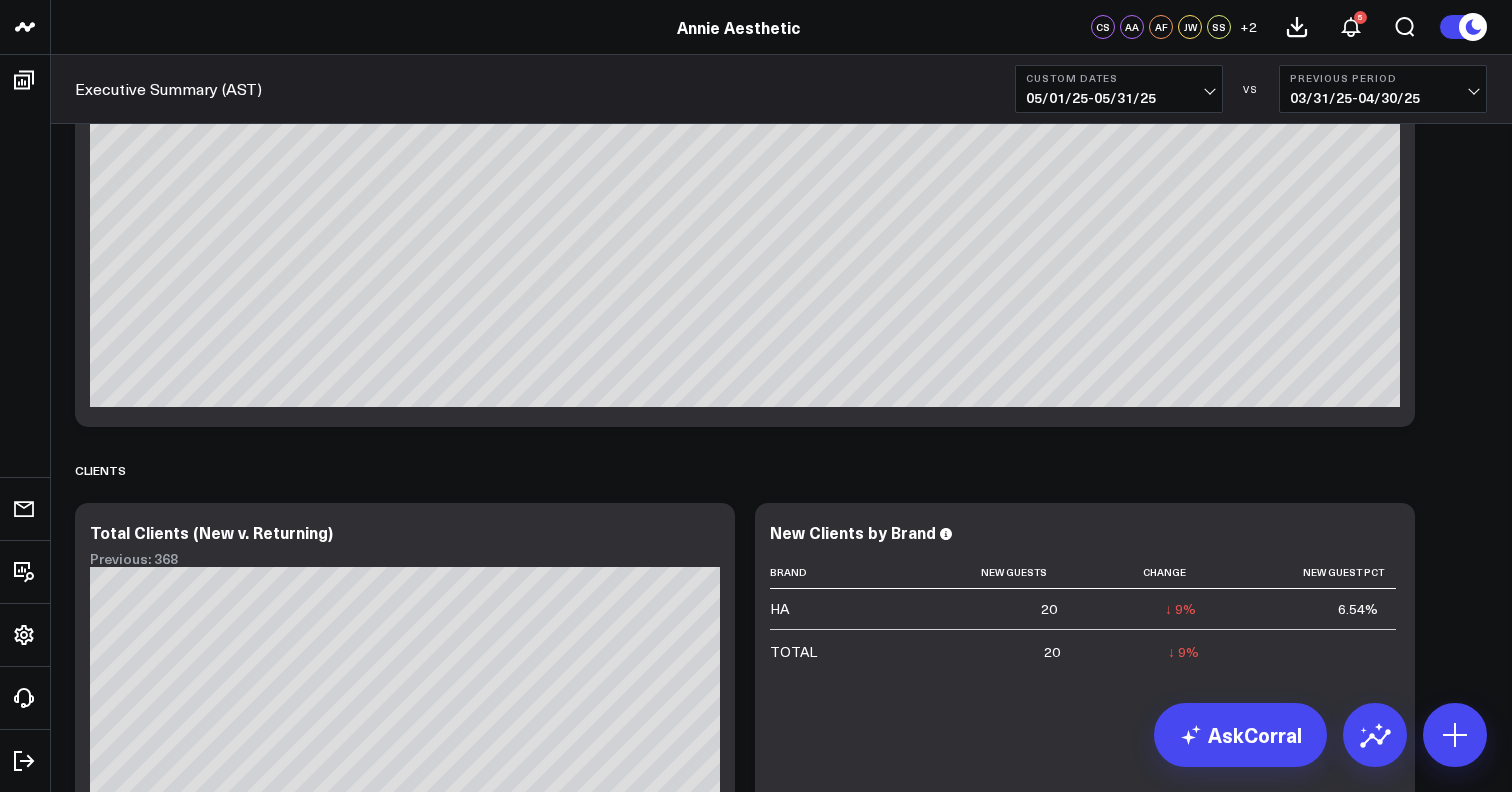 scroll, scrollTop: 3680, scrollLeft: 0, axis: vertical 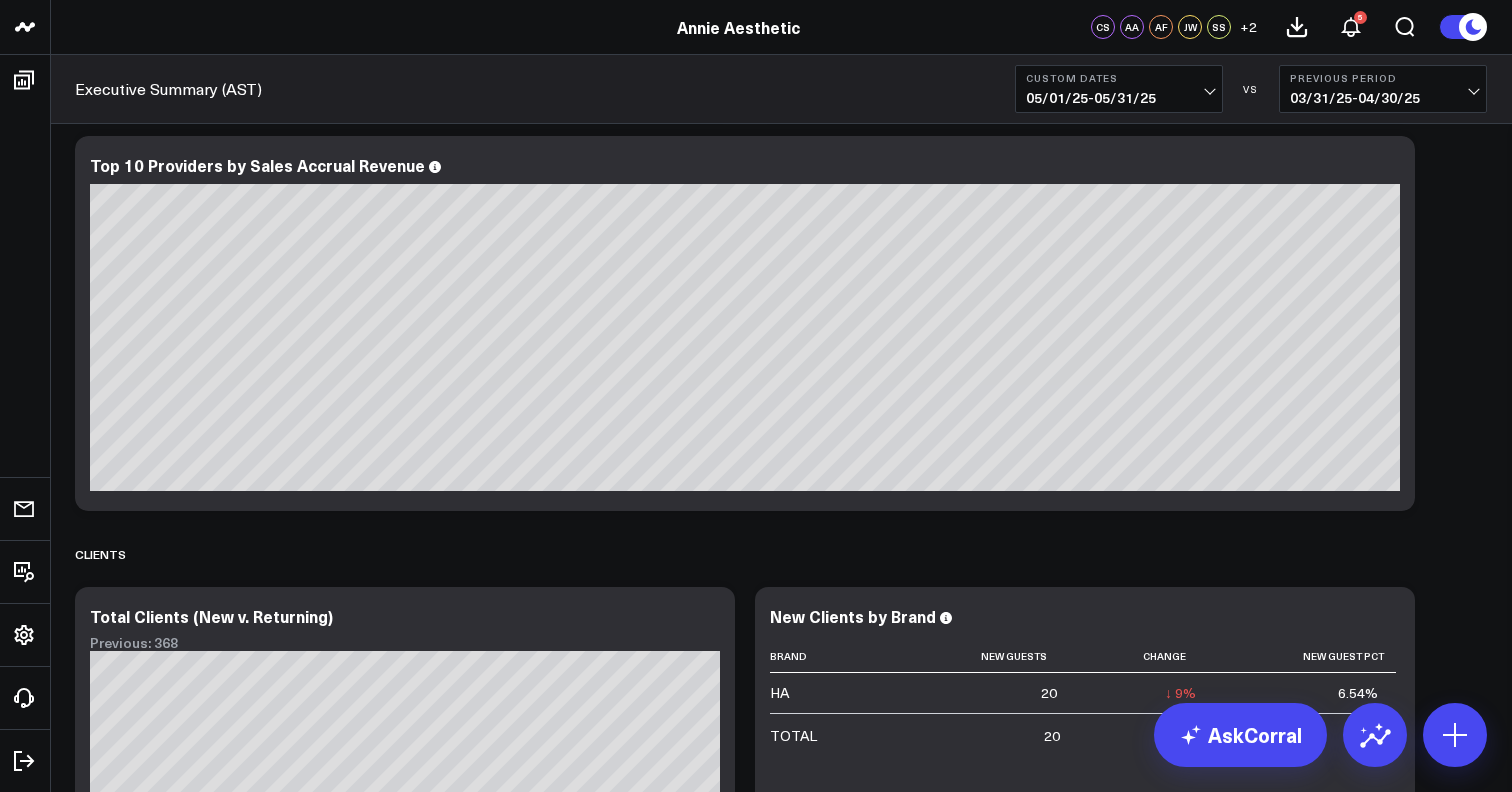 click on "05/01/25  -  05/31/25" at bounding box center [1119, 98] 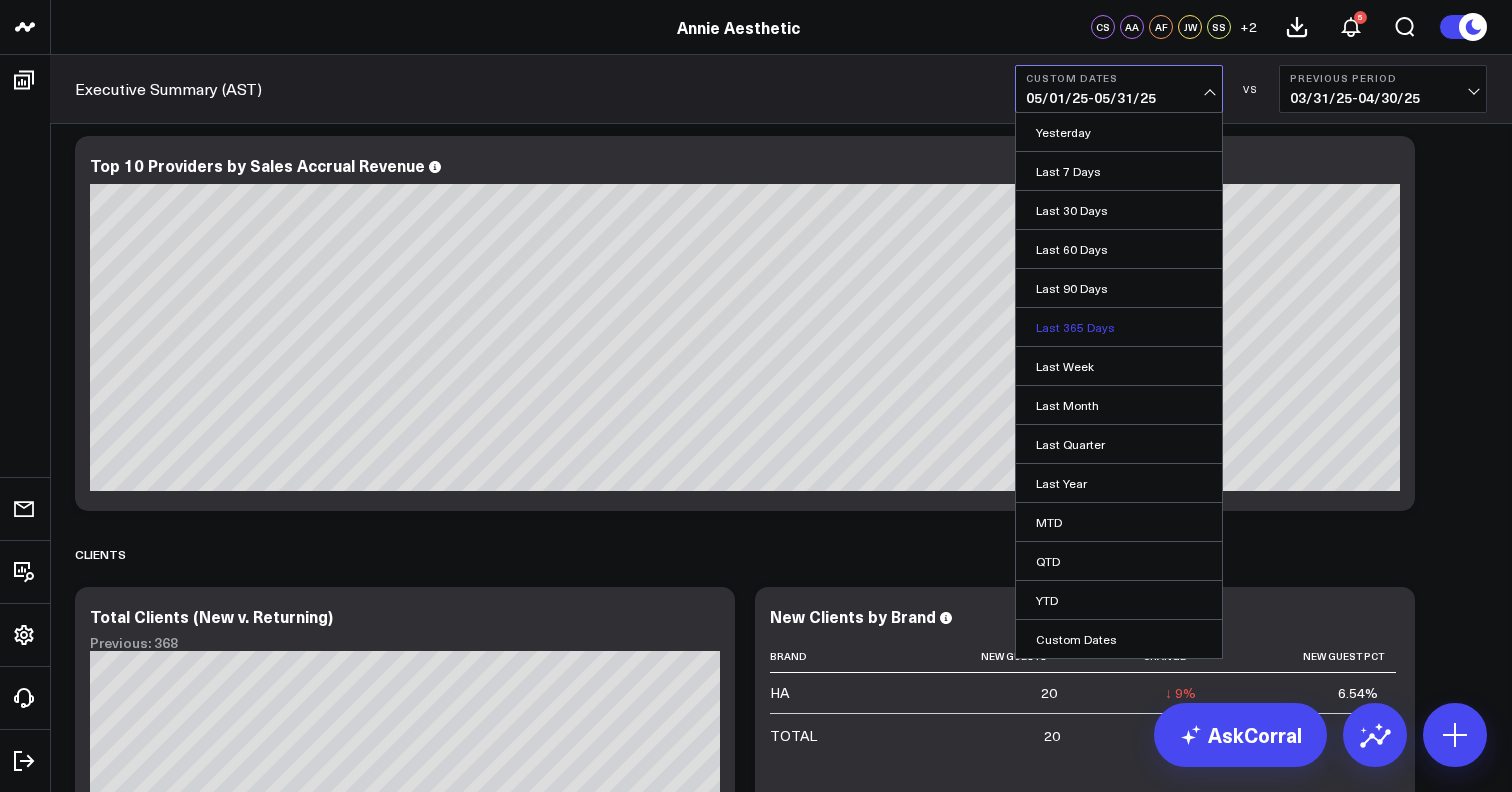 click on "Last 365 Days" at bounding box center [1119, 327] 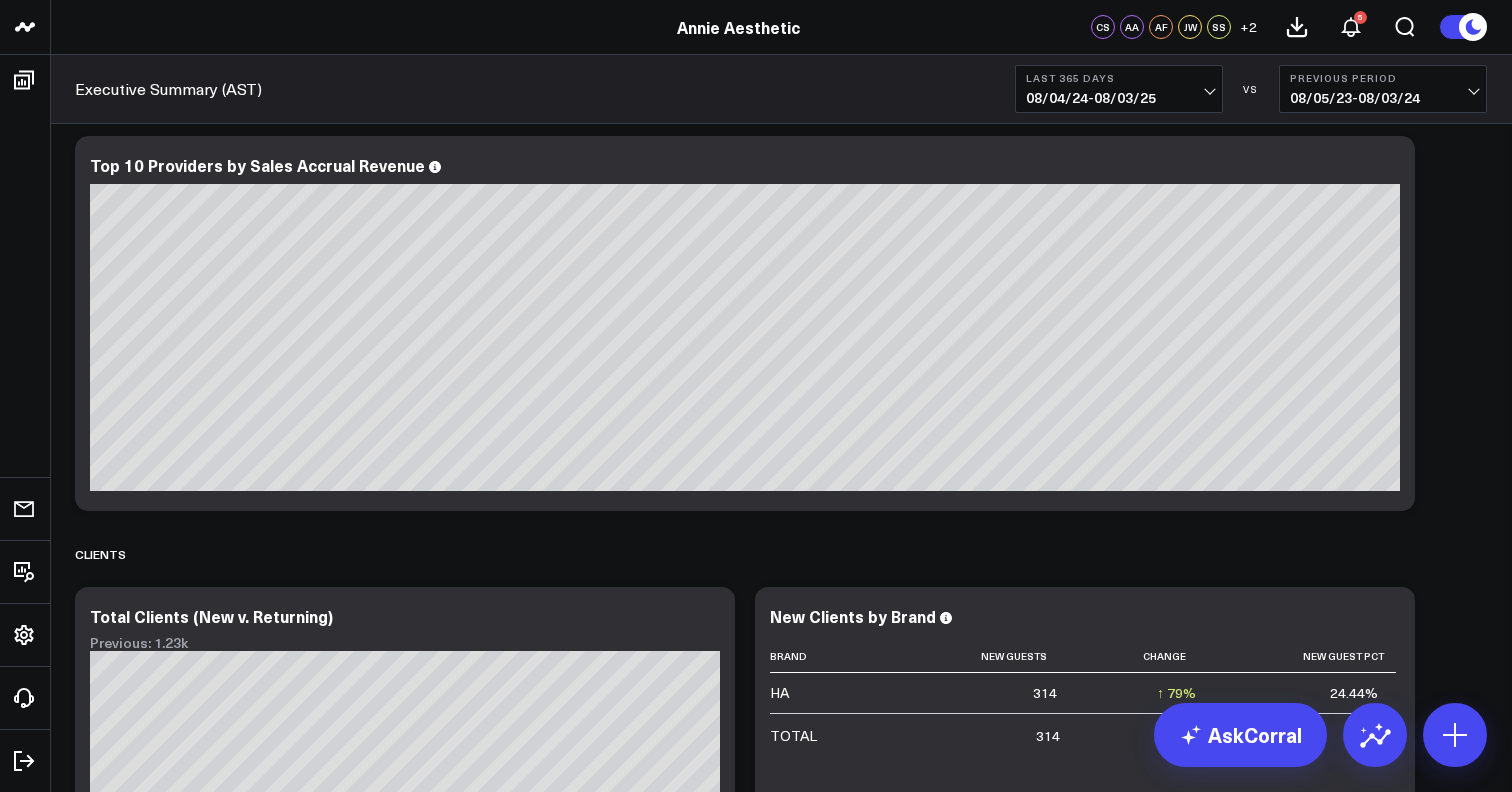 click on "[DATE]  -  [DATE]" at bounding box center [1119, 98] 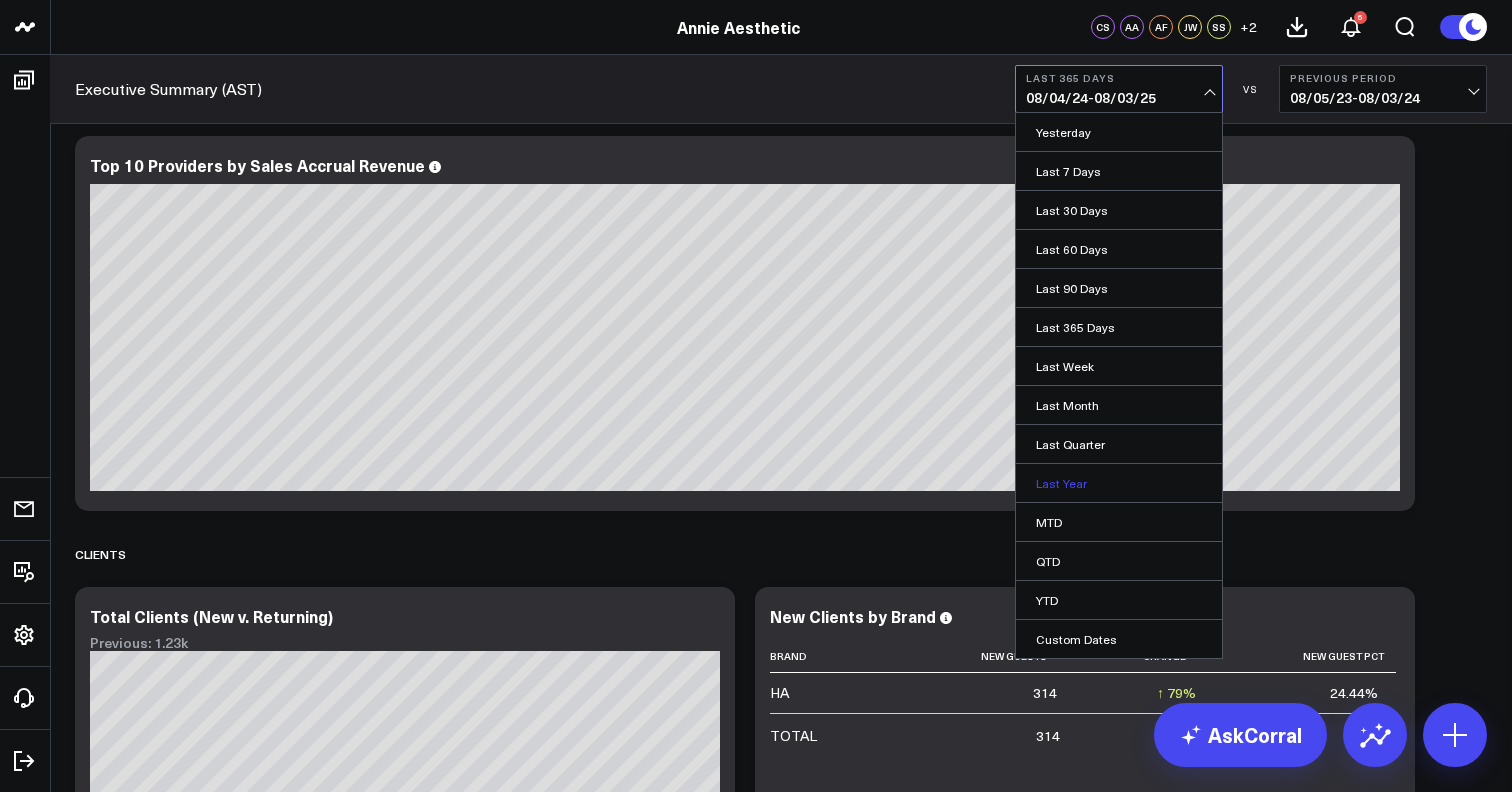 click on "Last Year" at bounding box center [1119, 483] 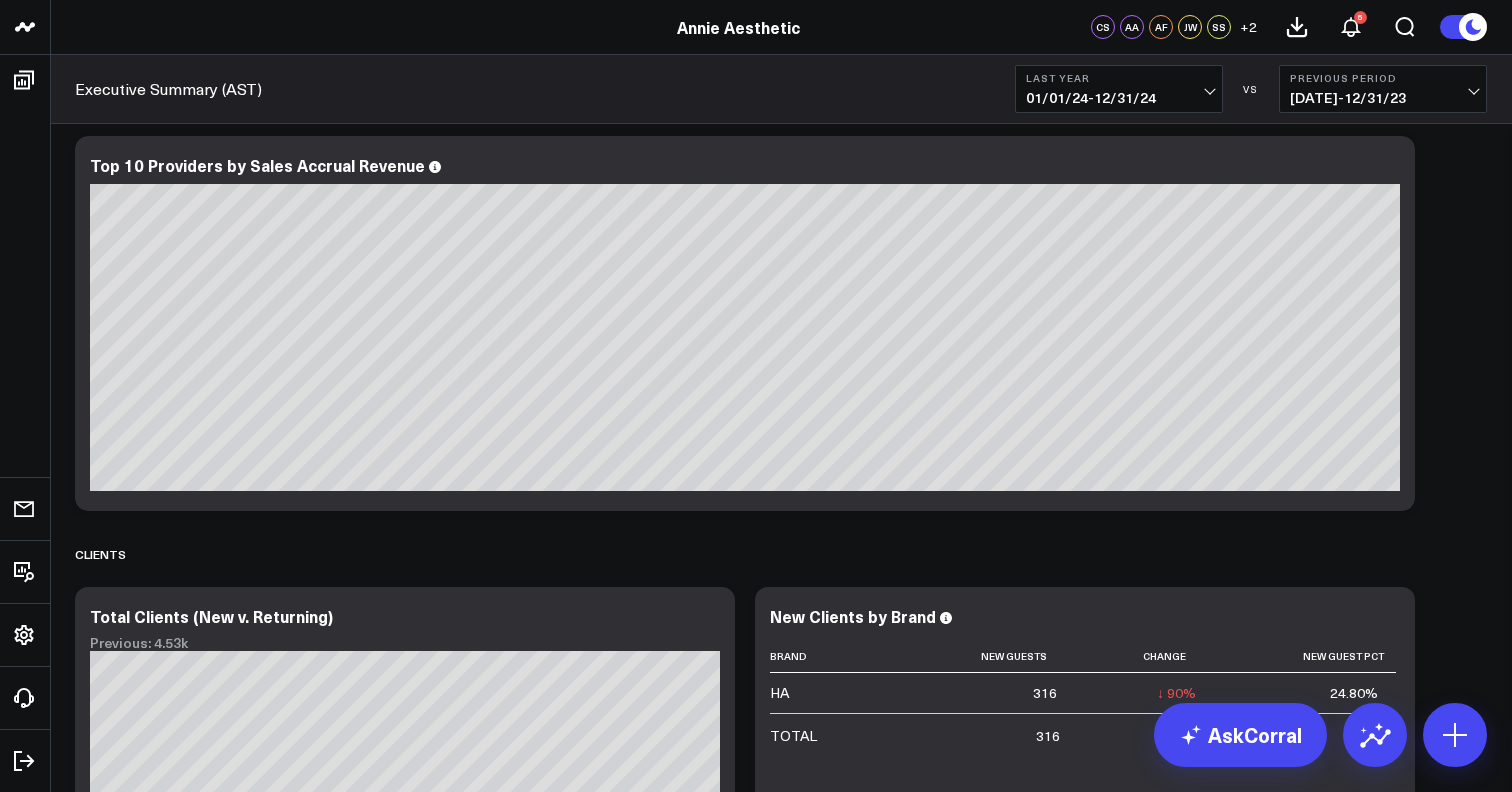 click on "[DATE]  -  [DATE]" at bounding box center [1119, 98] 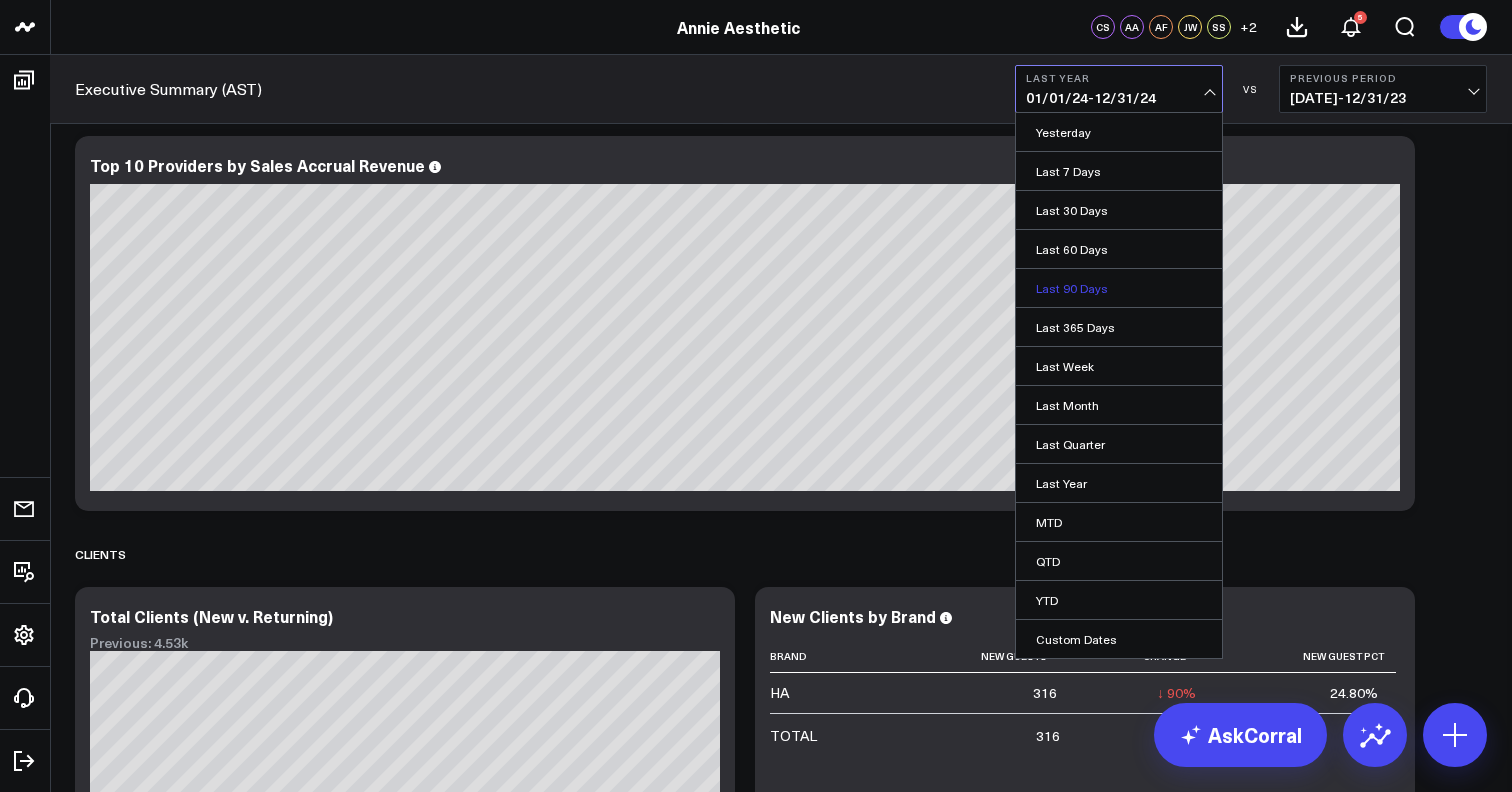 click on "Last 90 Days" at bounding box center [1119, 288] 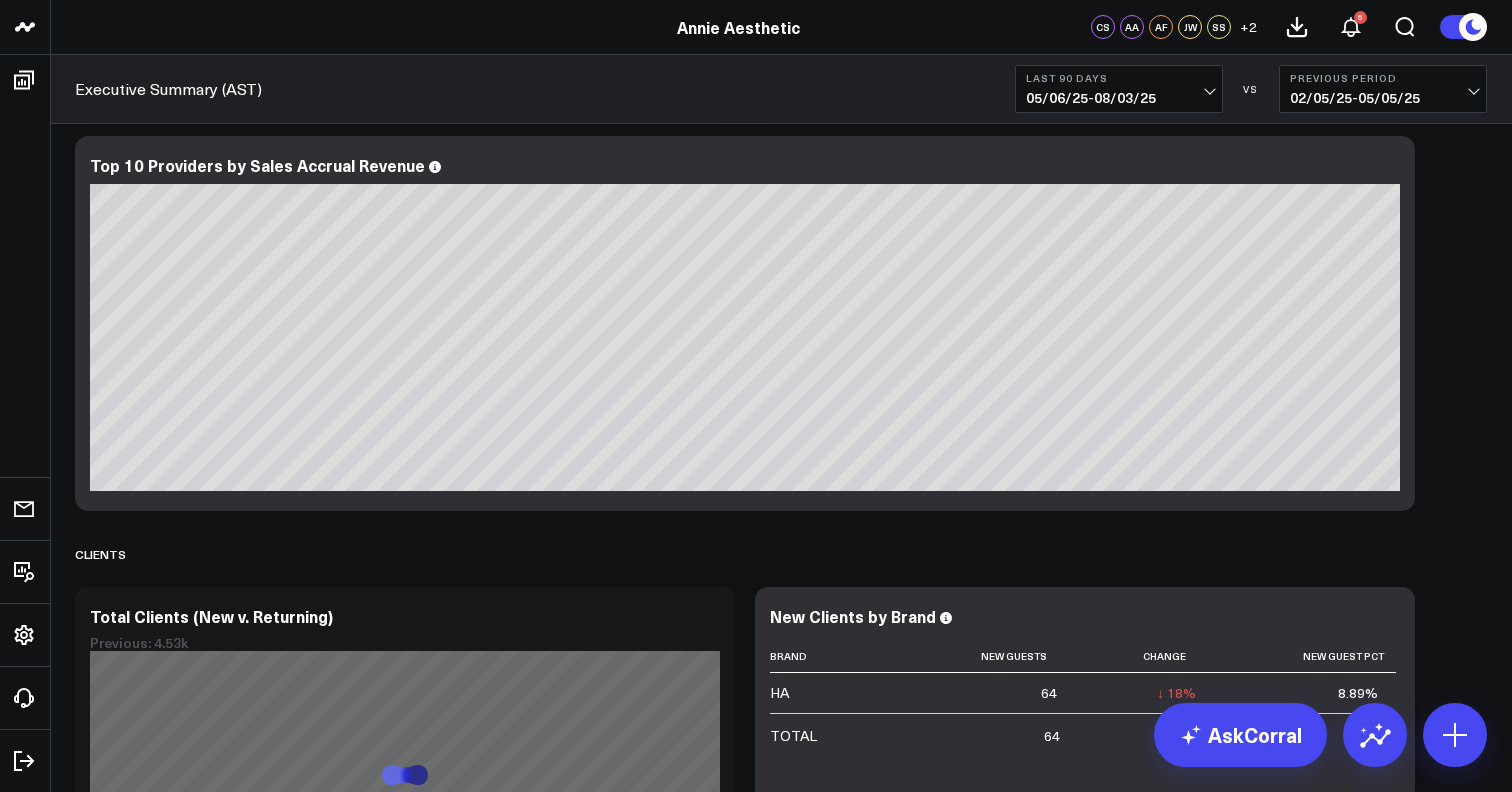 click on "[DATE]  -  [DATE]" at bounding box center (1119, 98) 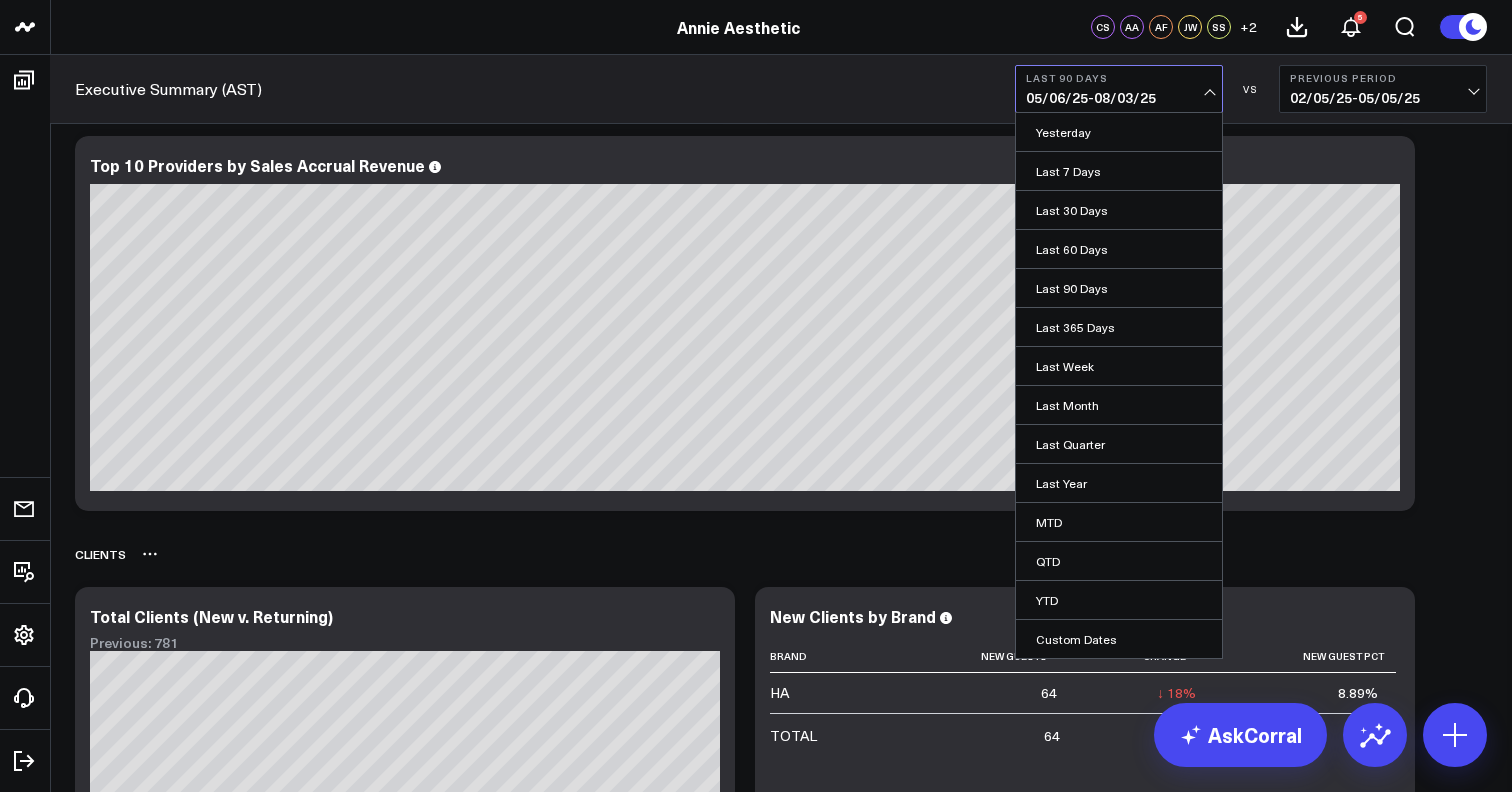 click on "Clients" at bounding box center (781, 554) 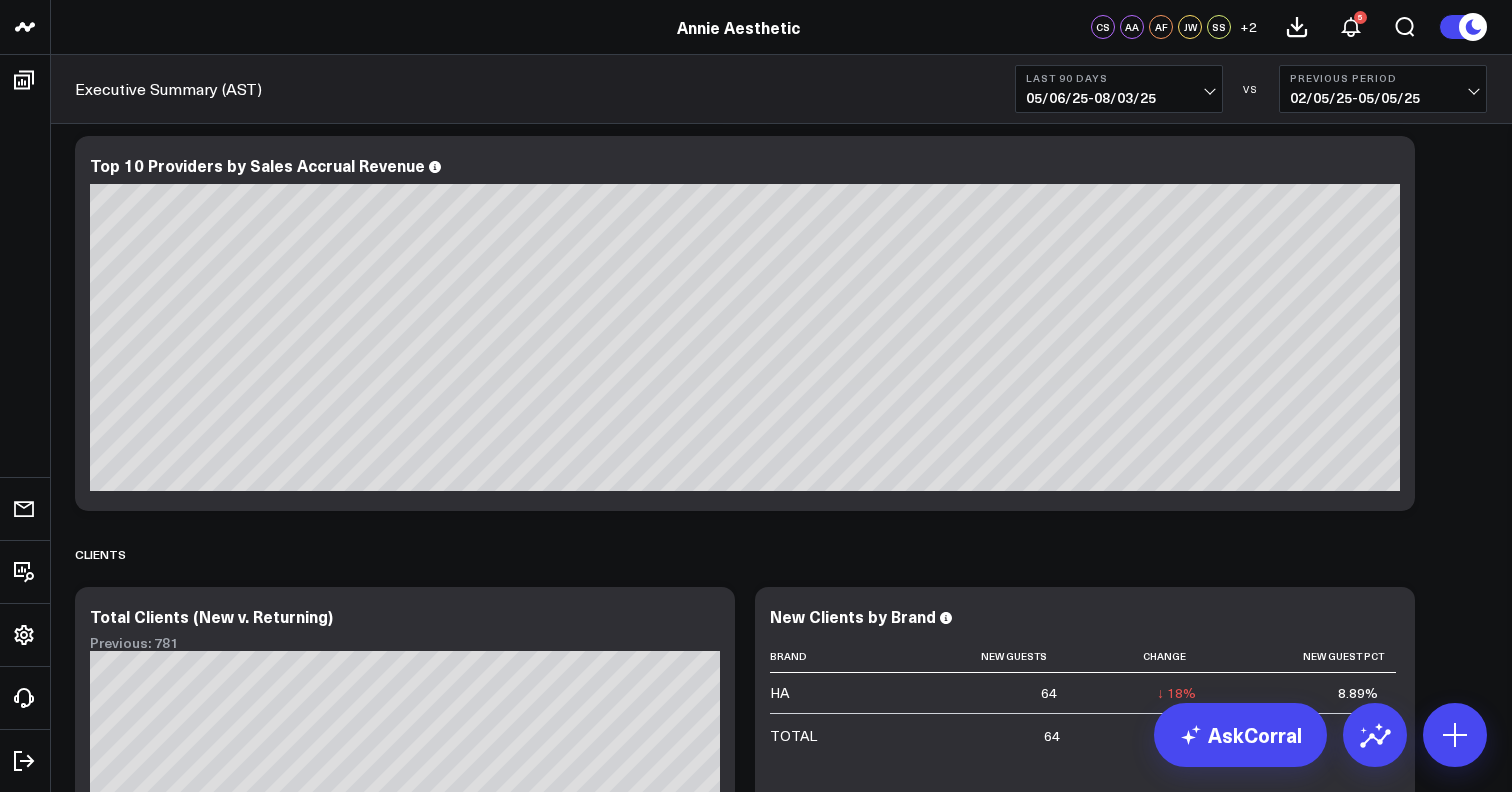 click on "[DATE]  -  [DATE]" at bounding box center [1119, 98] 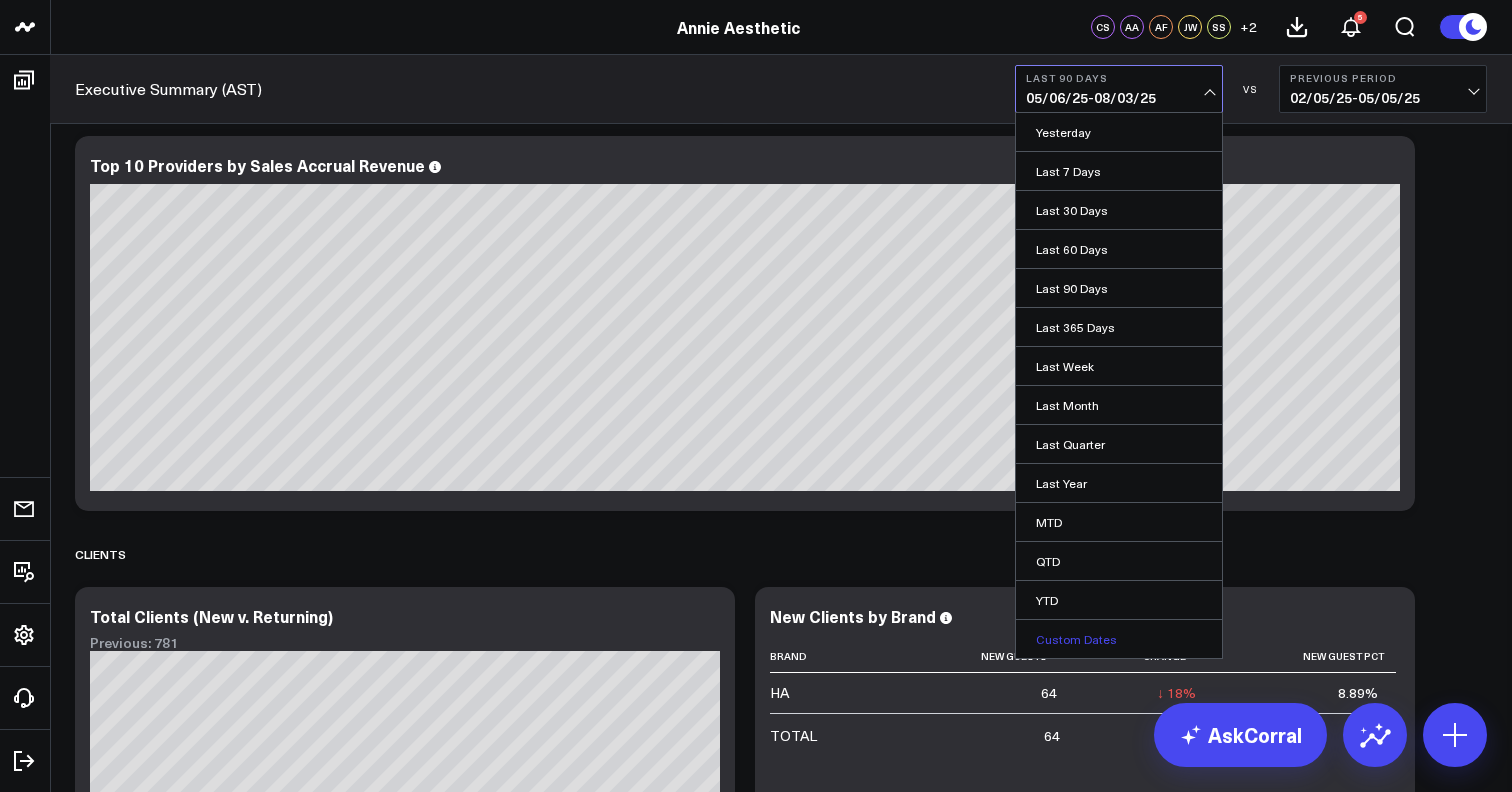 click on "Custom Dates" at bounding box center [1119, 639] 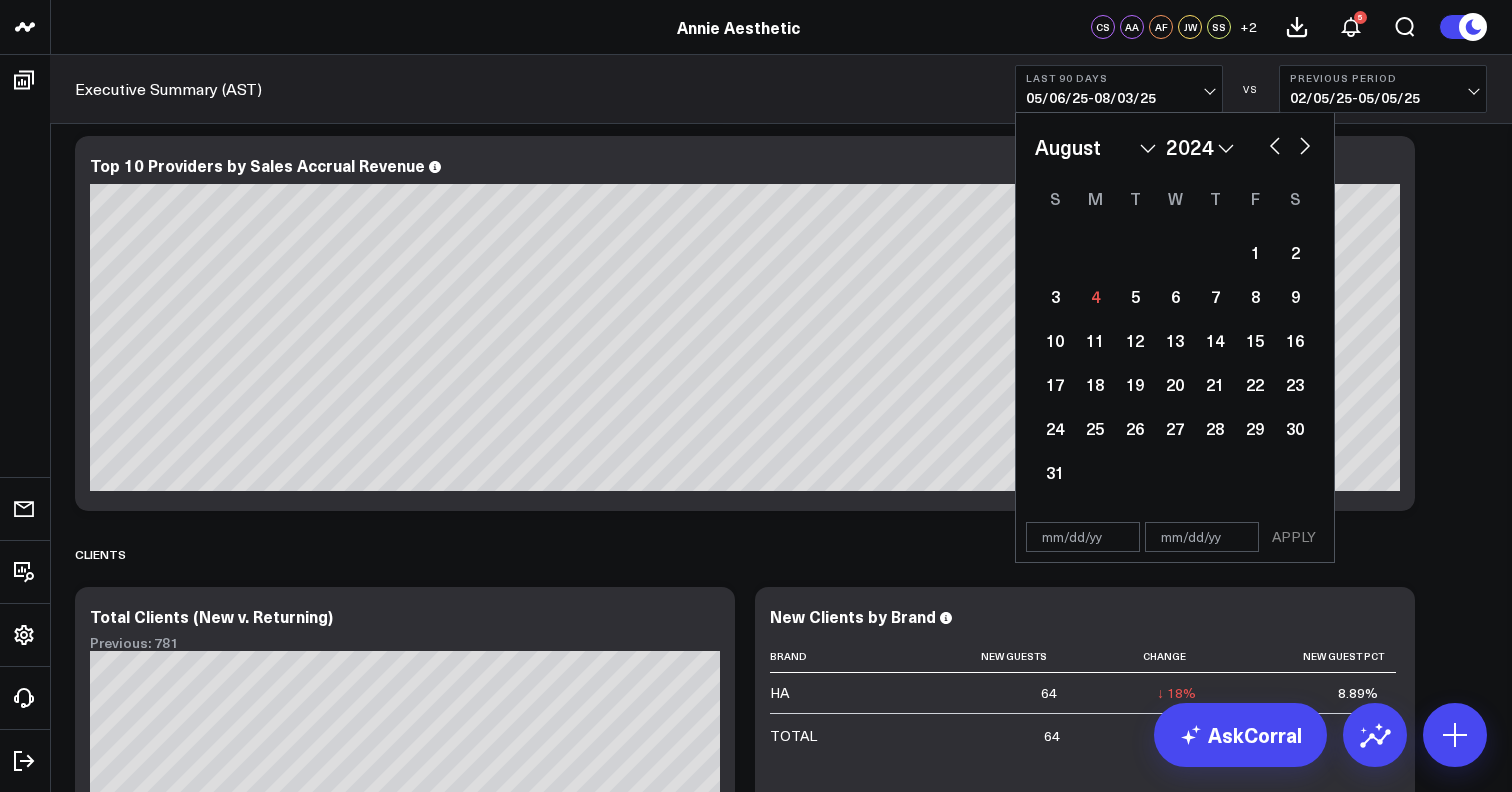 select on "7" 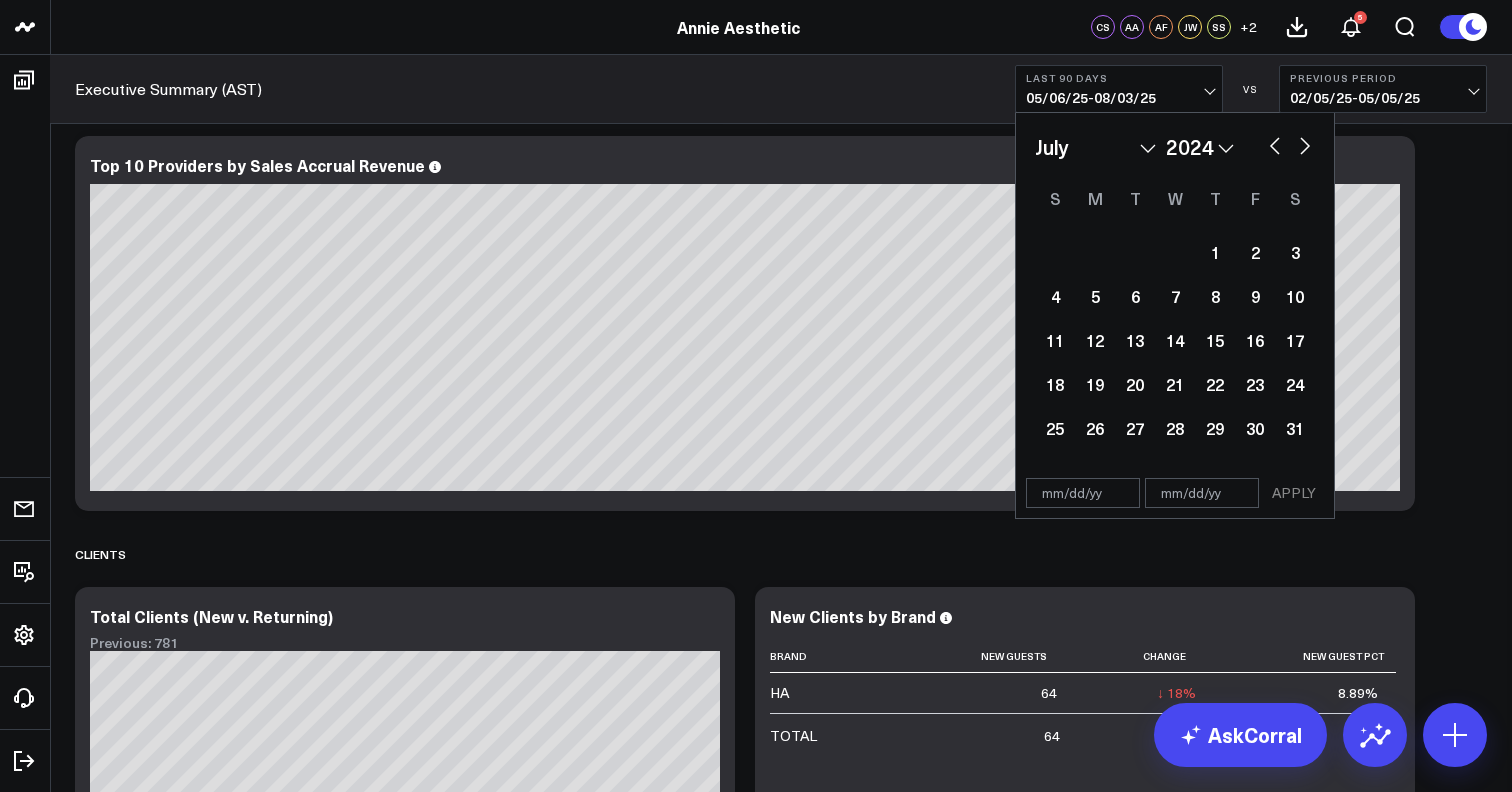 select on "6" 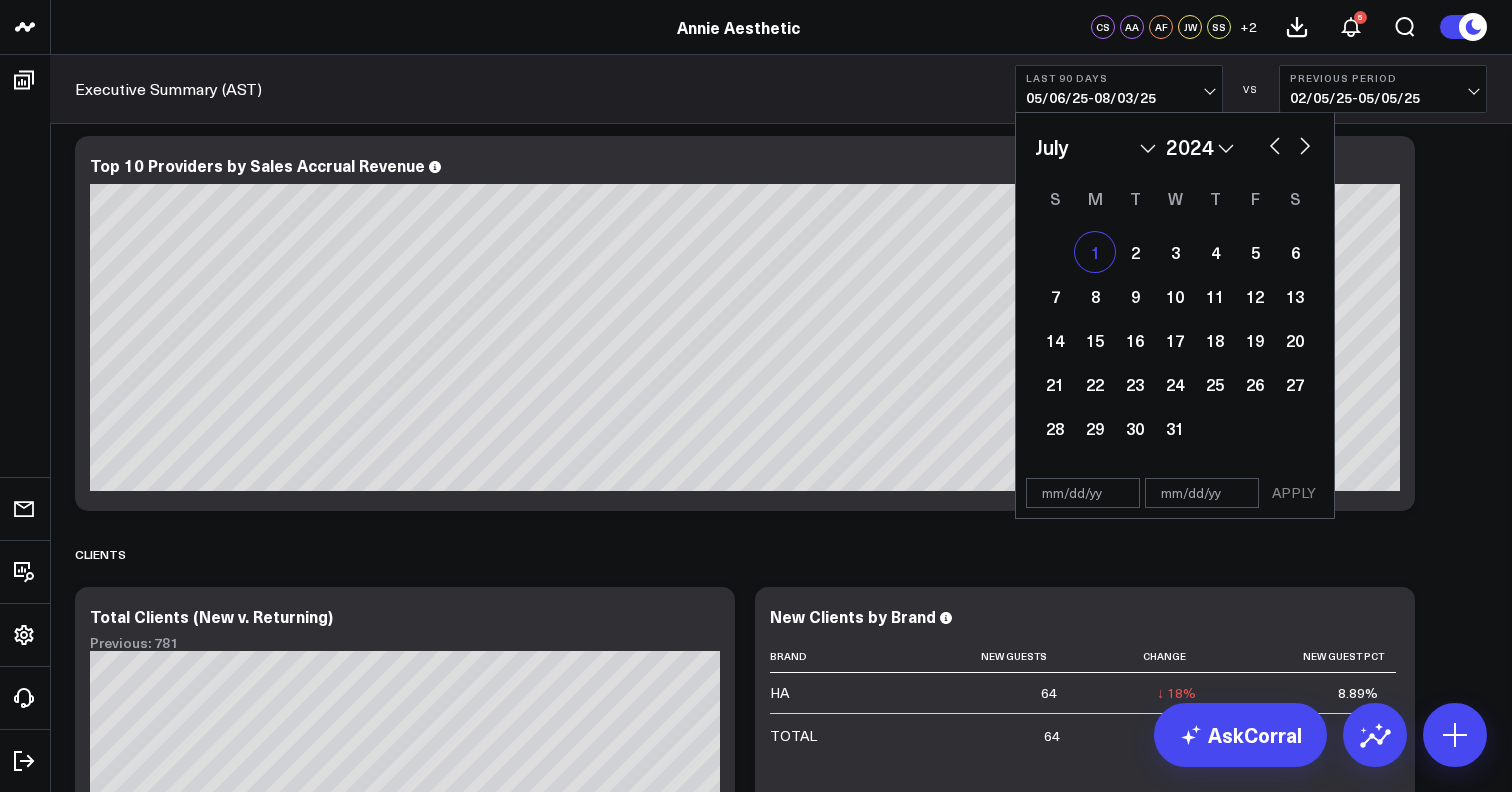 click on "1" at bounding box center (1095, 252) 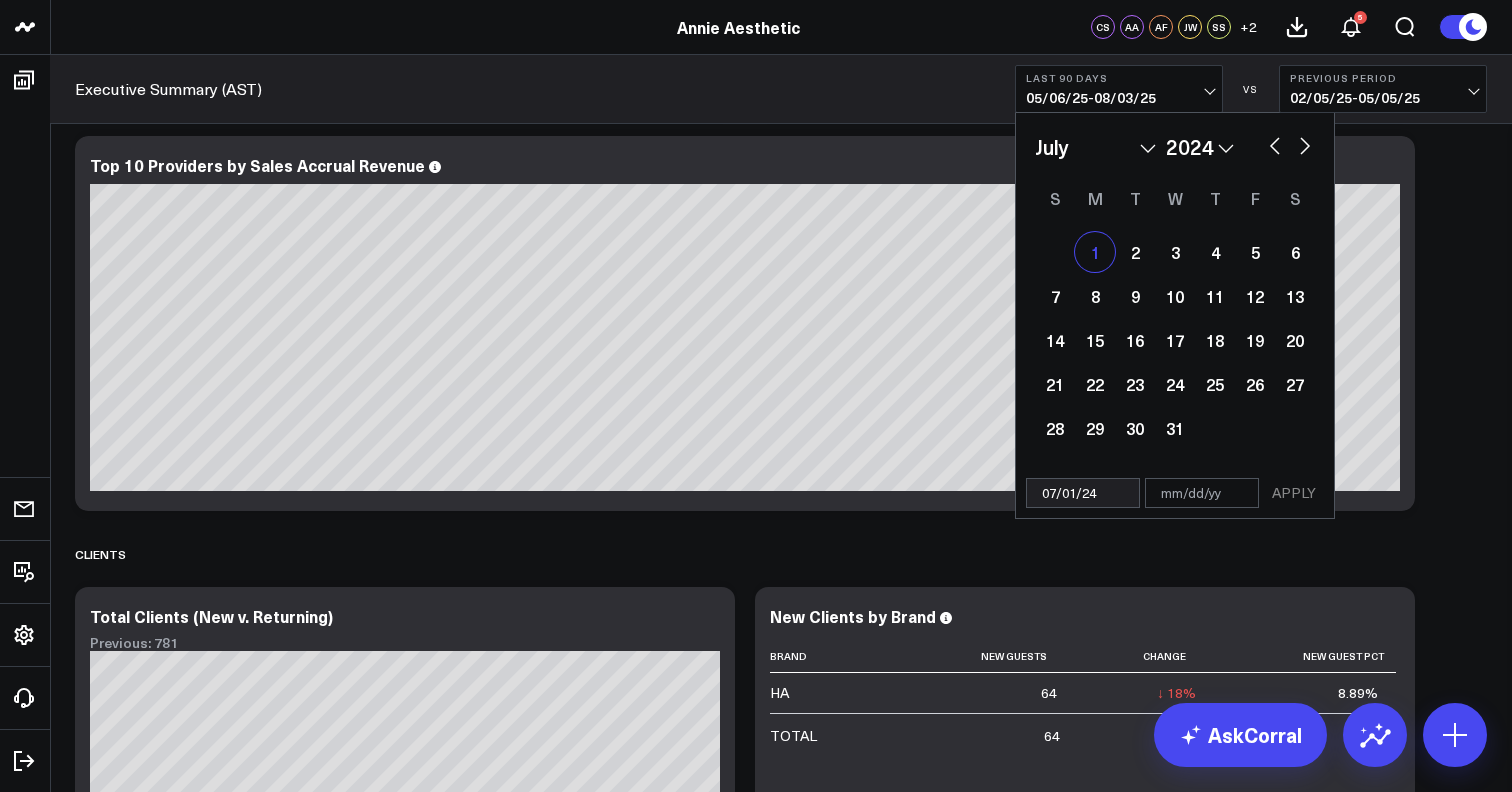 select on "6" 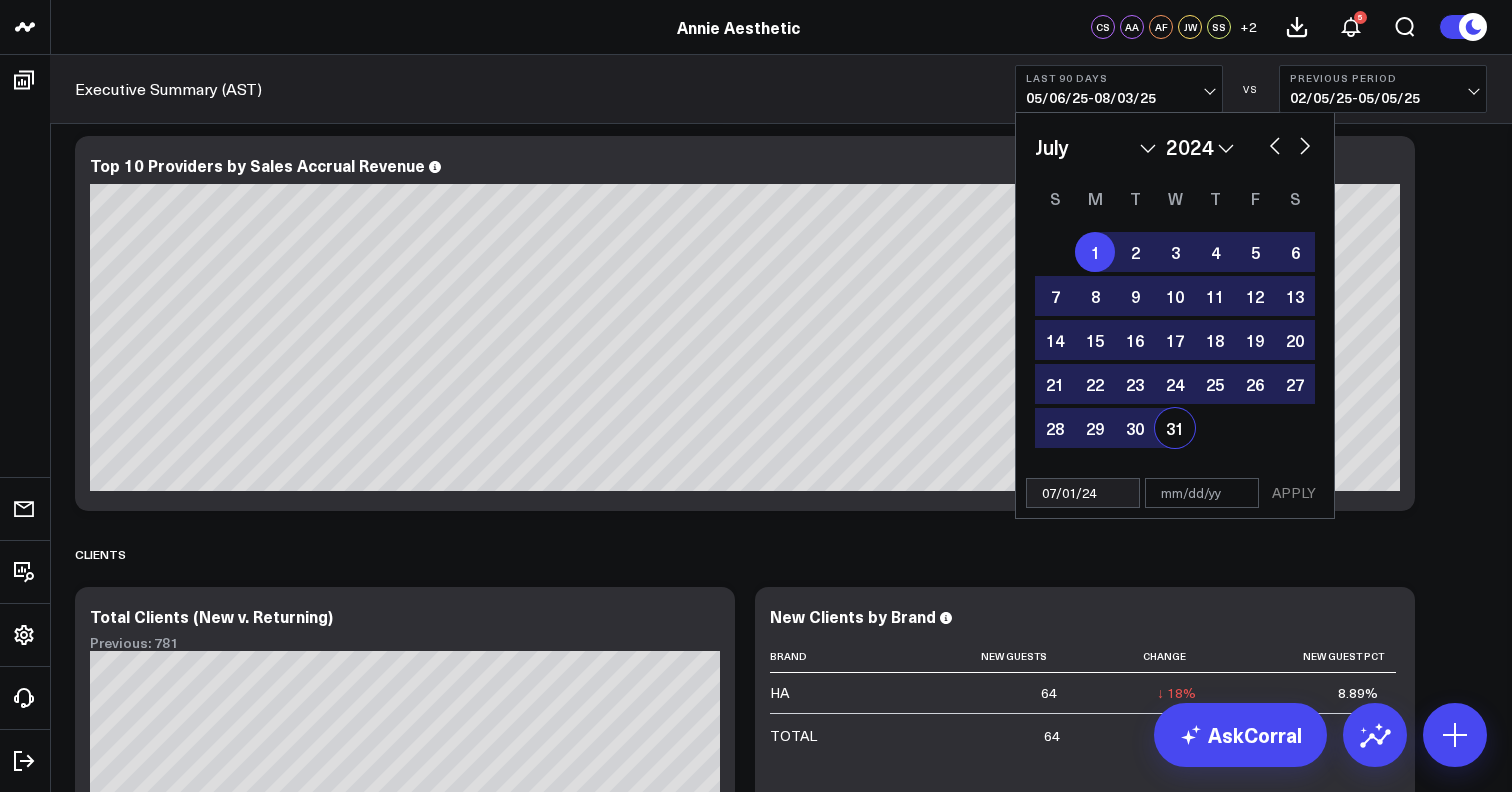 click on "31" at bounding box center [1175, 428] 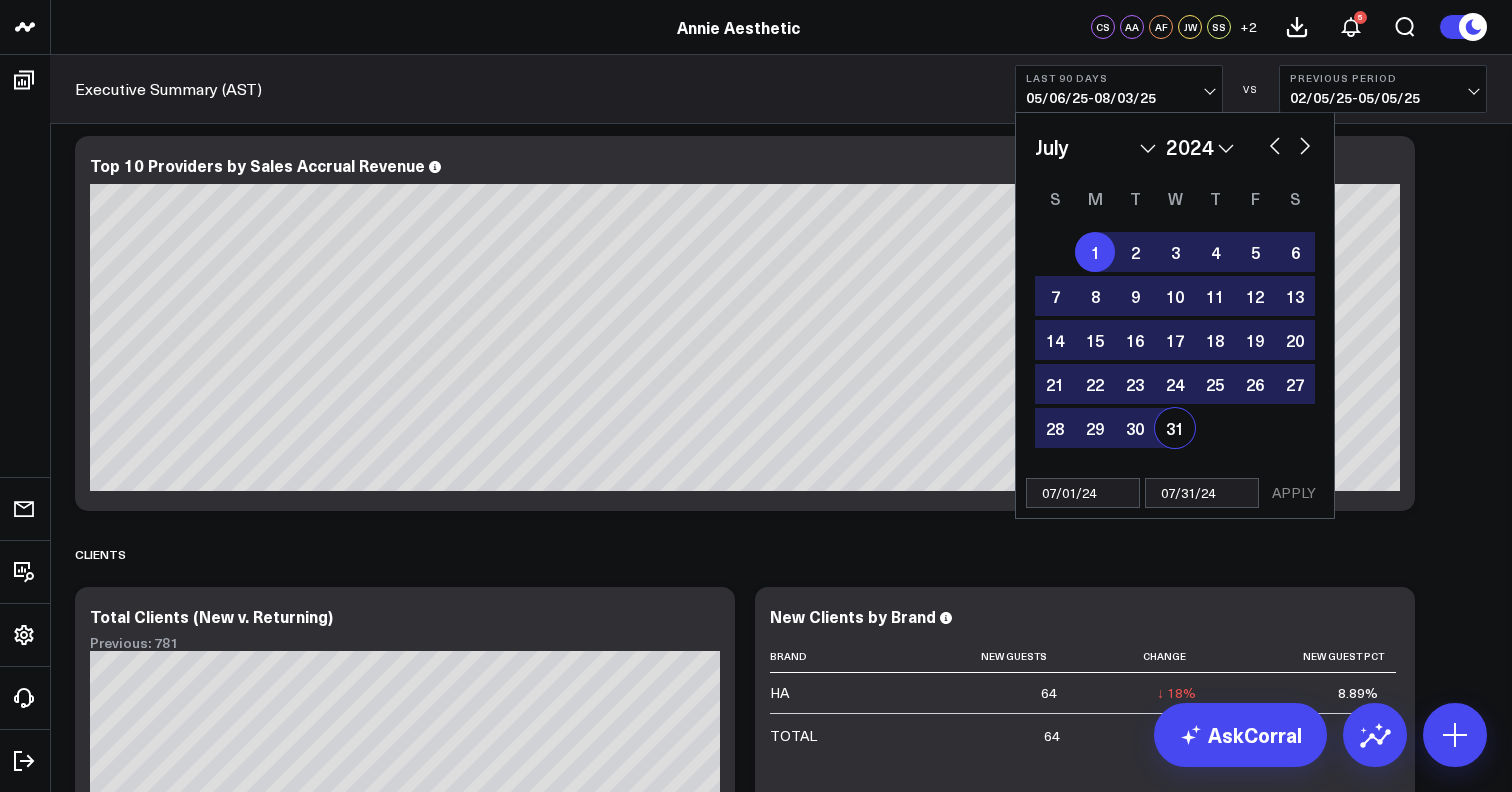 select on "6" 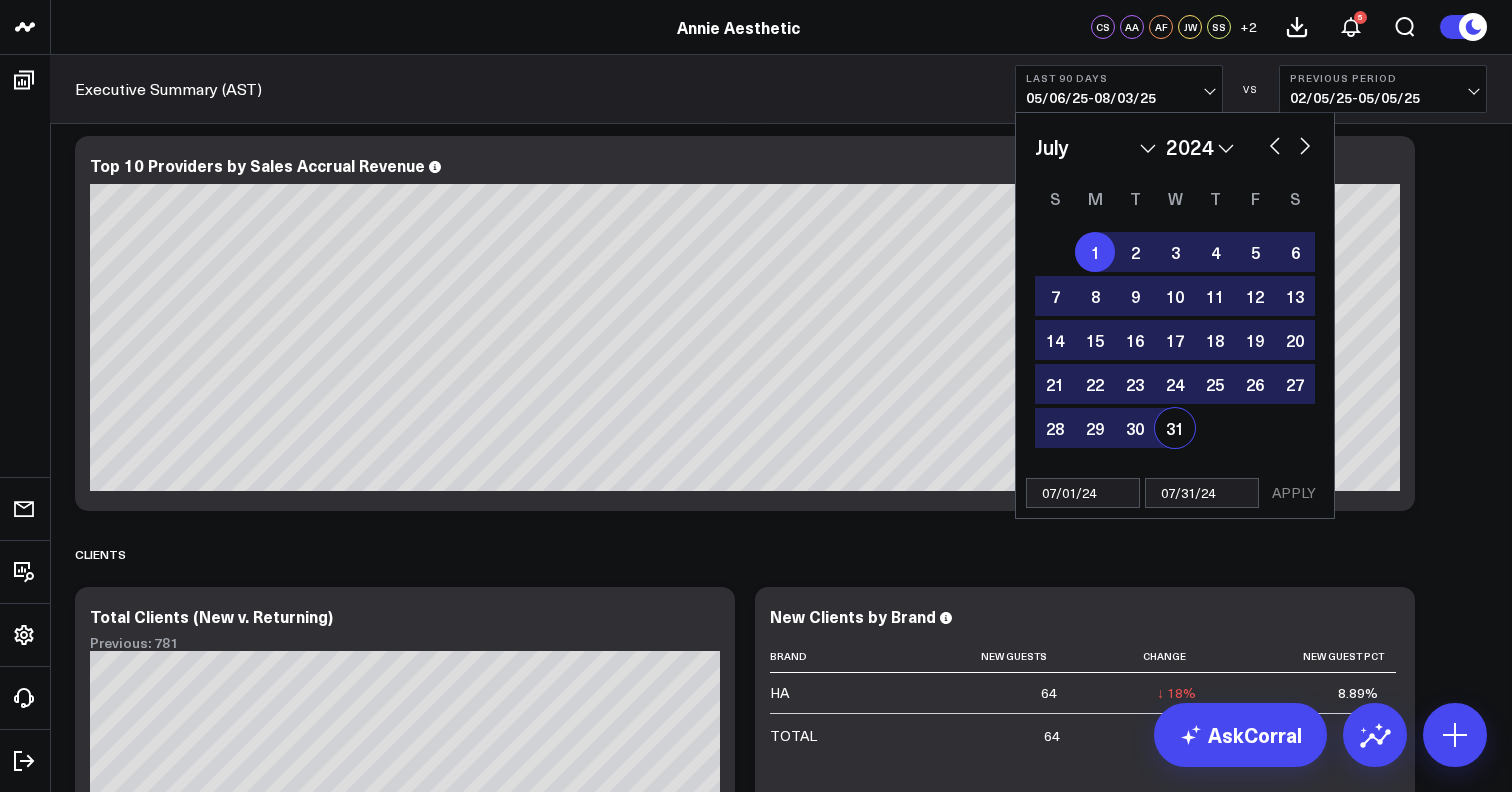 select on "2024" 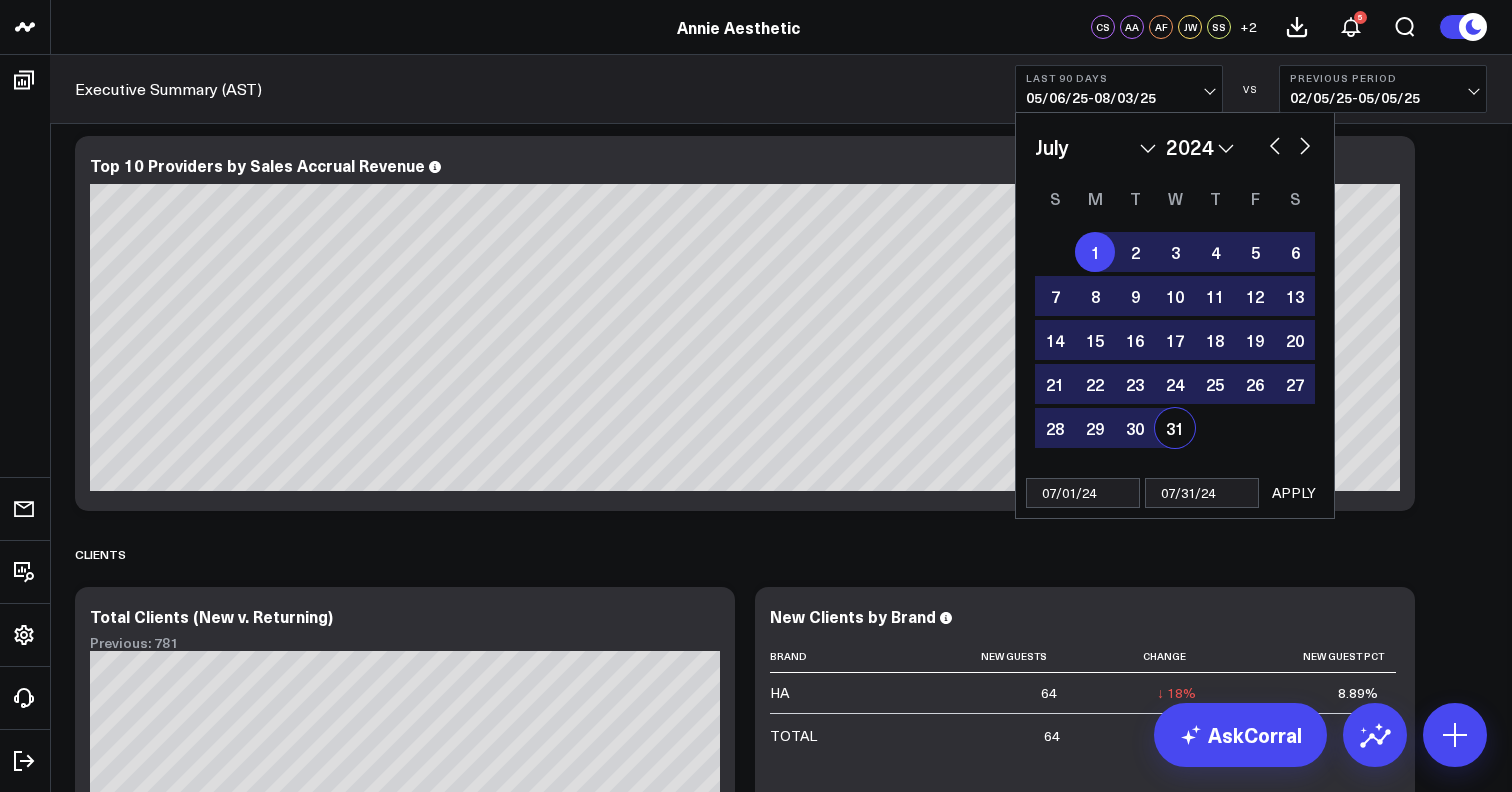 click on "APPLY" at bounding box center (1294, 493) 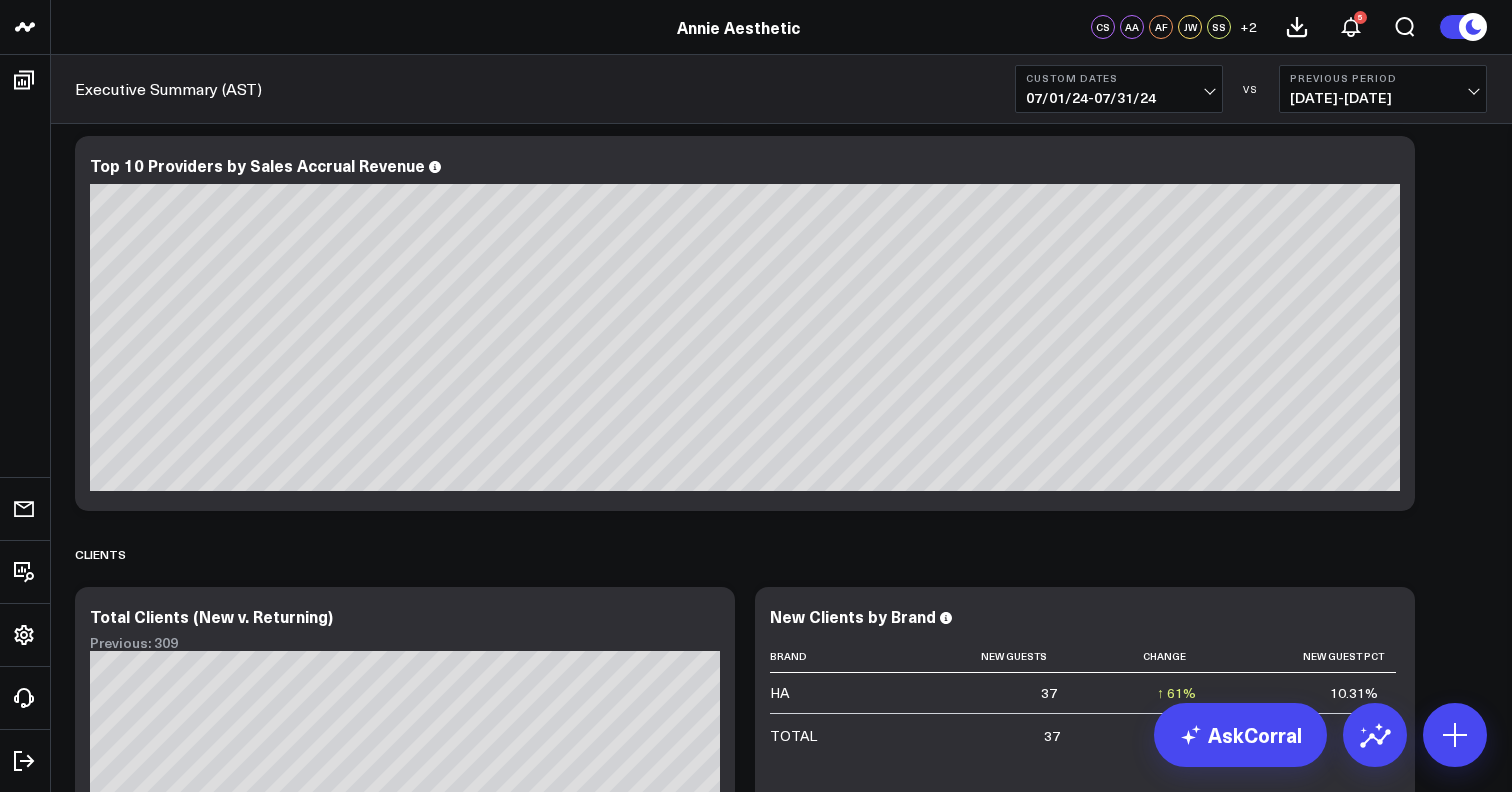 click on "[DATE]  -  [DATE]" at bounding box center (1119, 98) 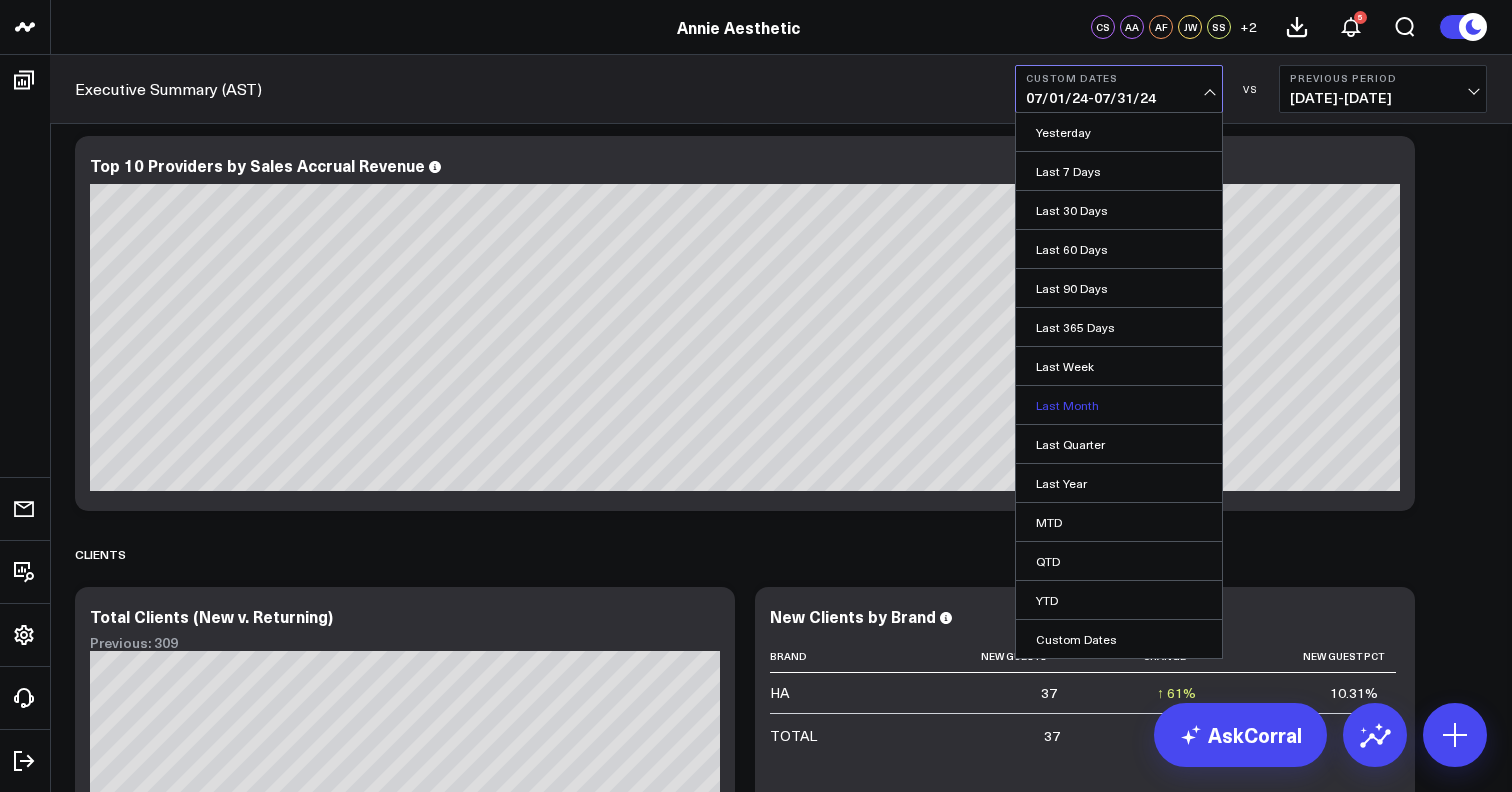 click on "Last Month" at bounding box center (1119, 405) 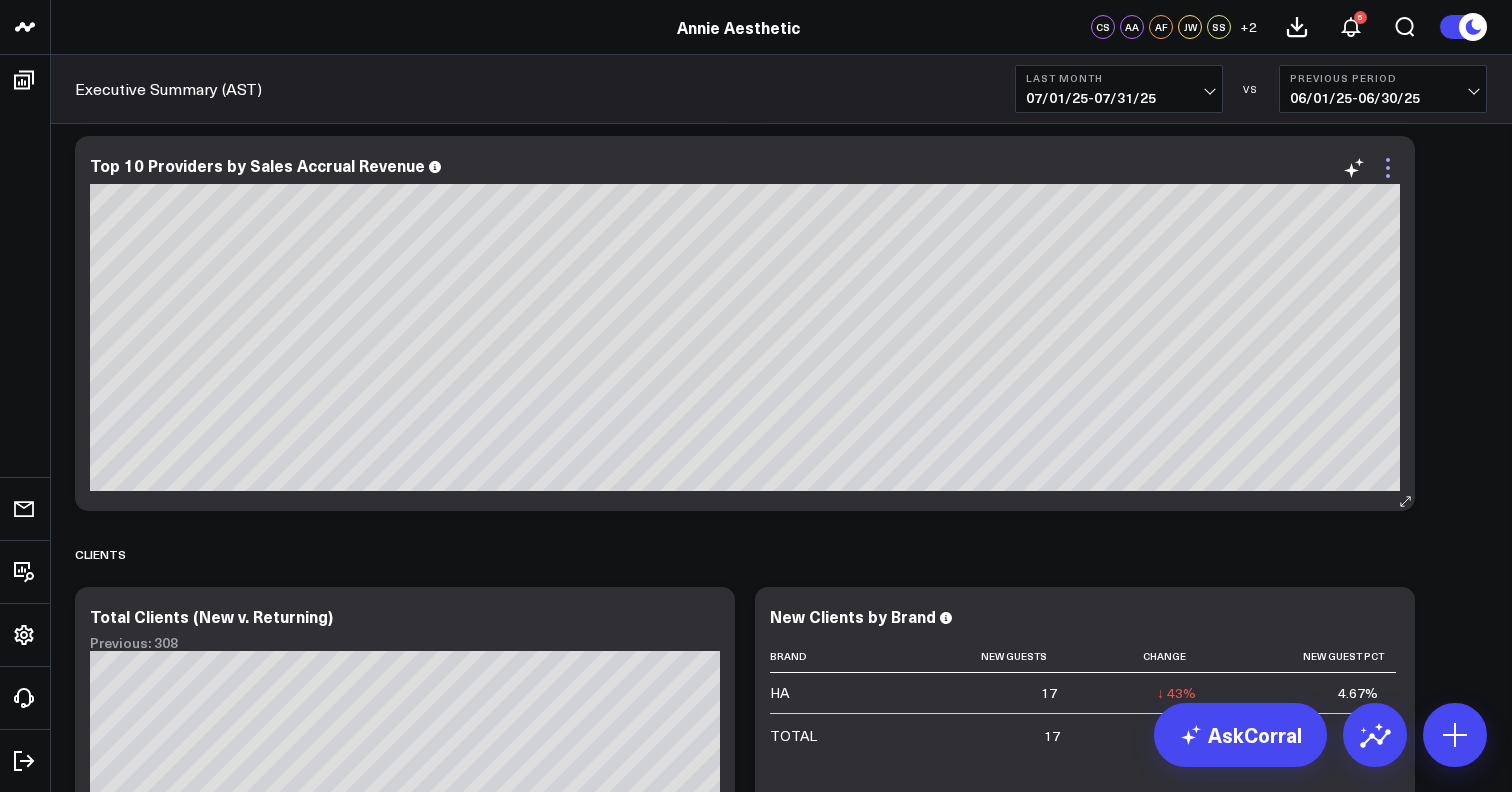 click 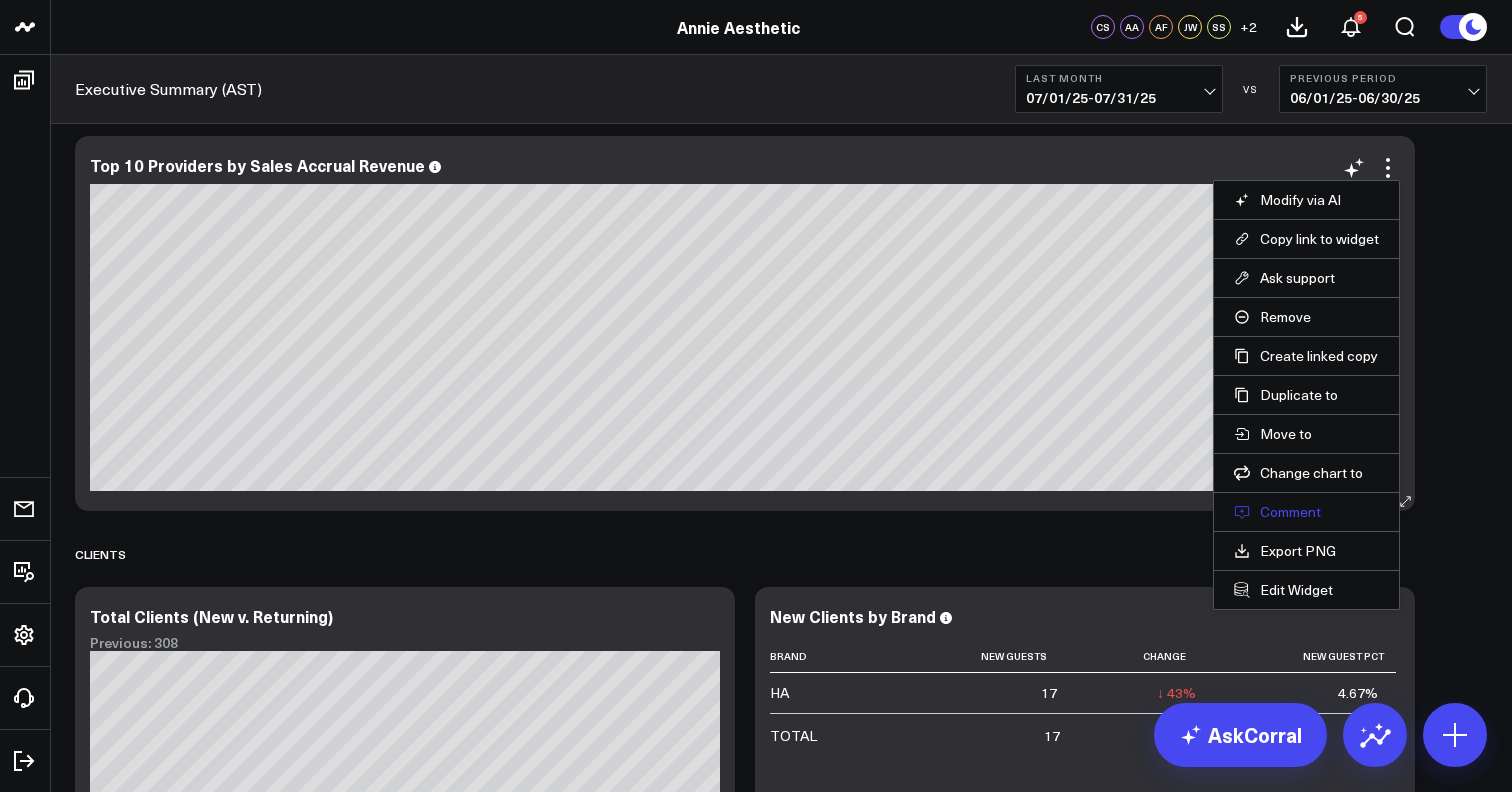 click on "Comment" at bounding box center [1306, 512] 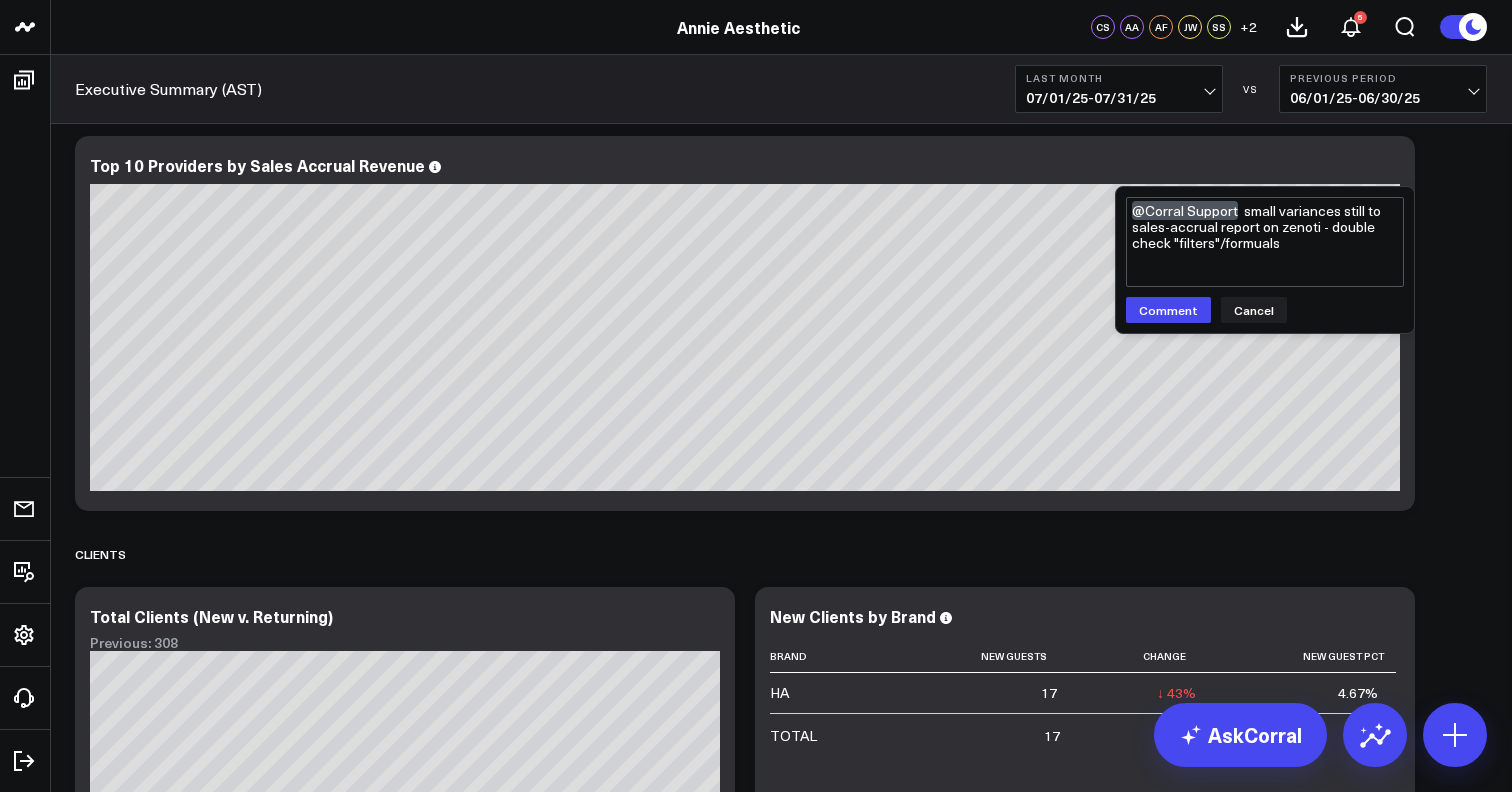 drag, startPoint x: 1314, startPoint y: 253, endPoint x: 1162, endPoint y: 228, distance: 154.0422 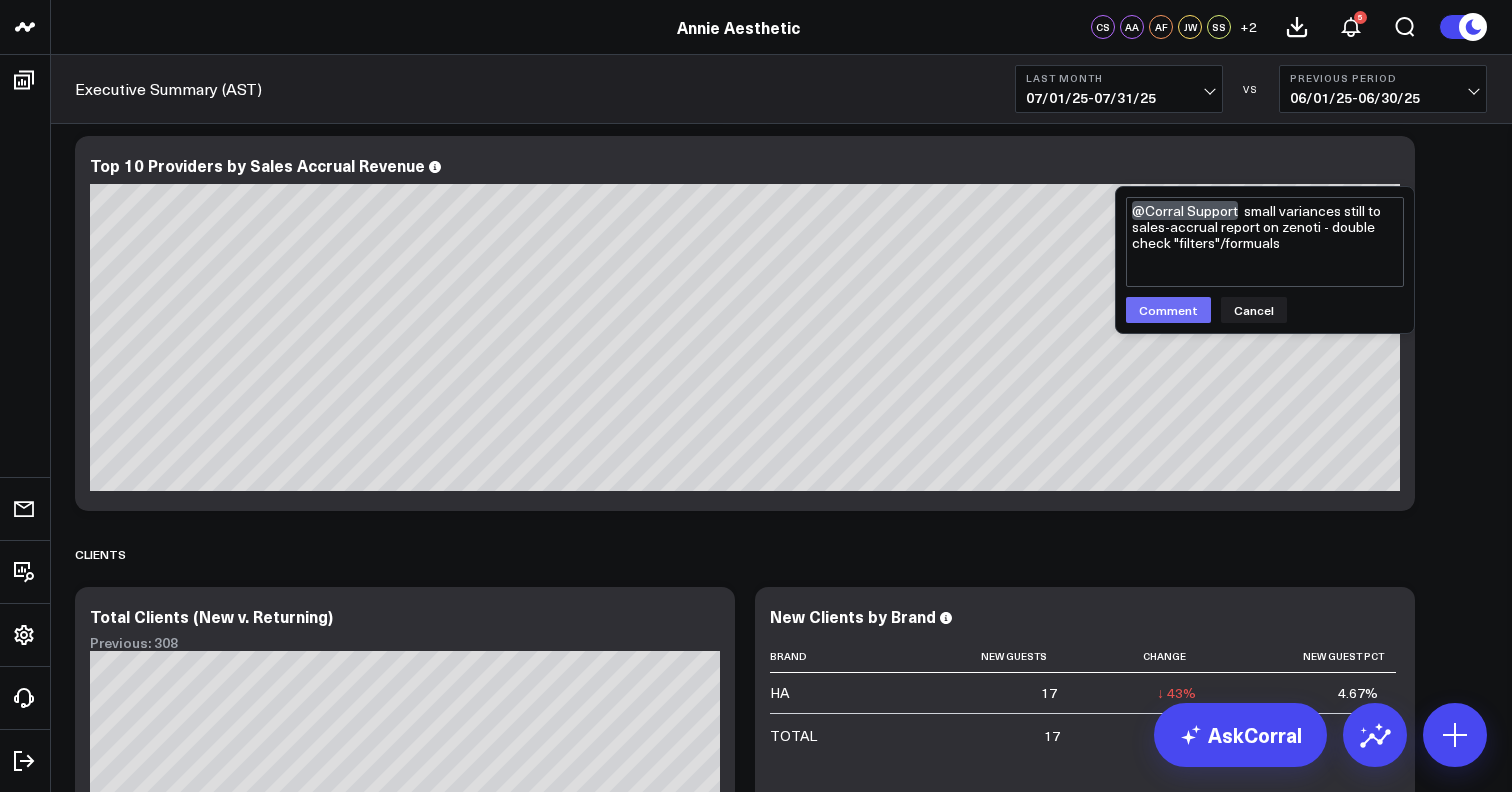 type on "@Corral Support  small variances still to sales-accrual report on zenoti - double check "filters"/formuals" 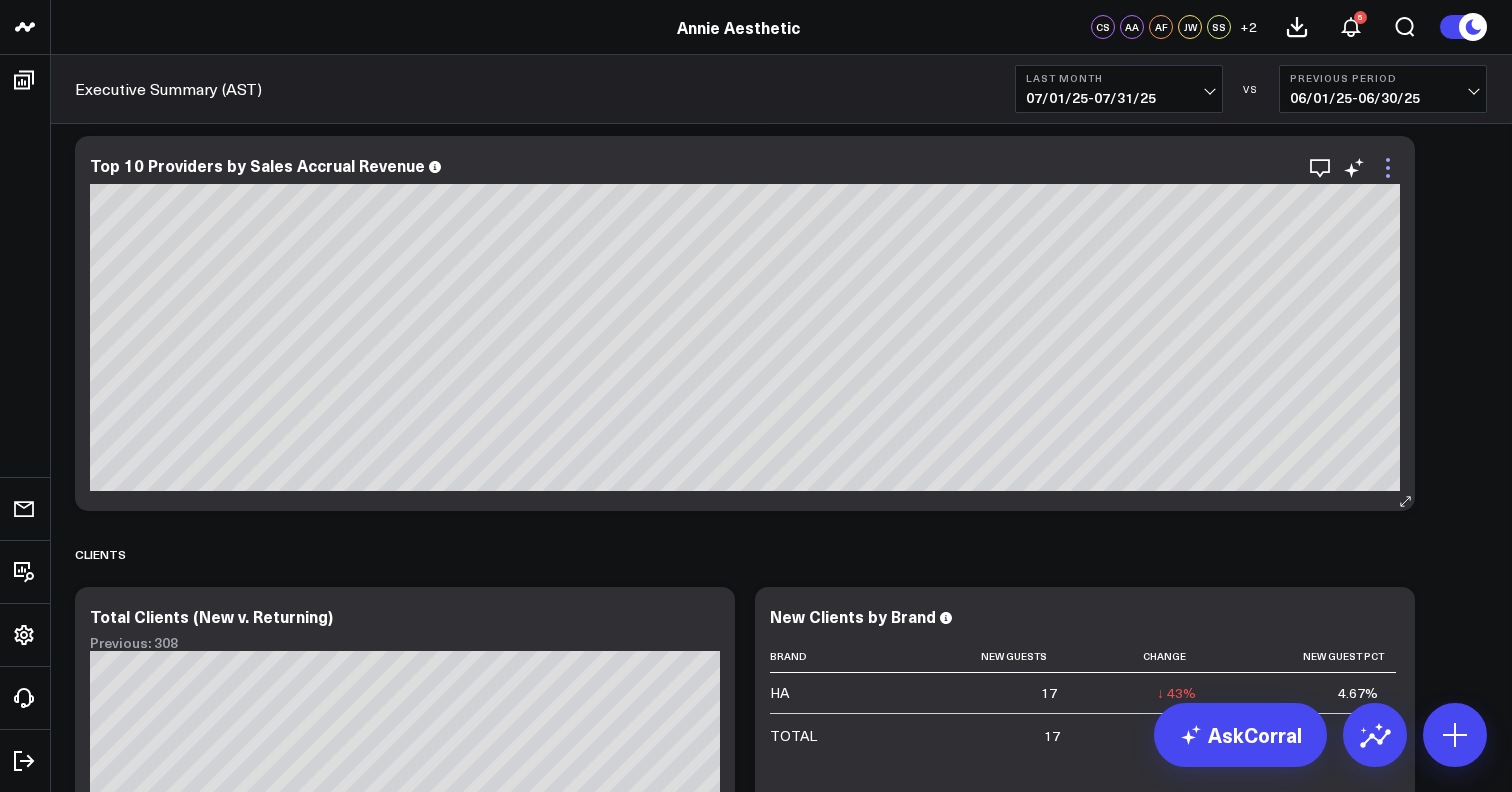 click 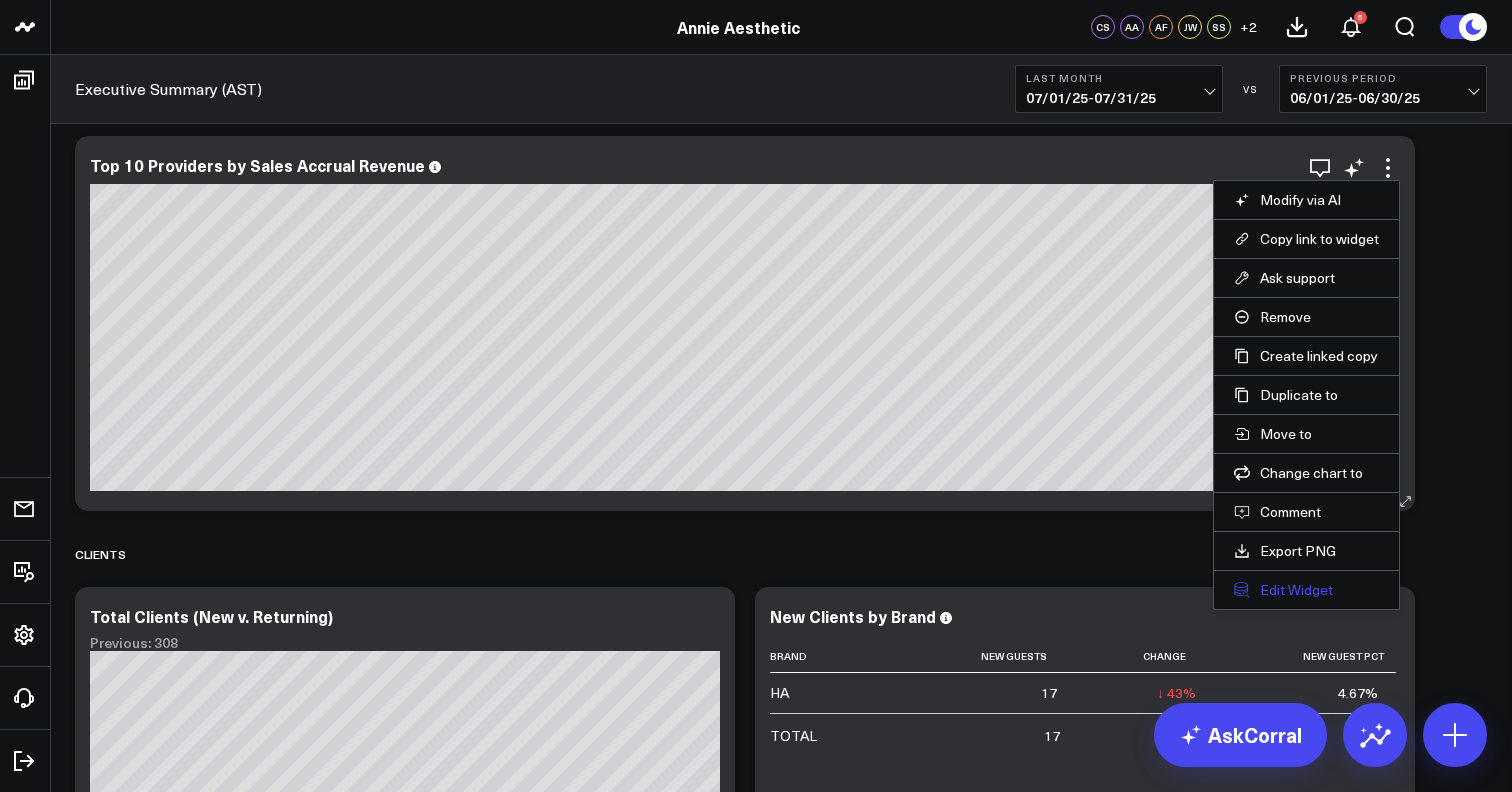 click on "Edit Widget" at bounding box center [1306, 590] 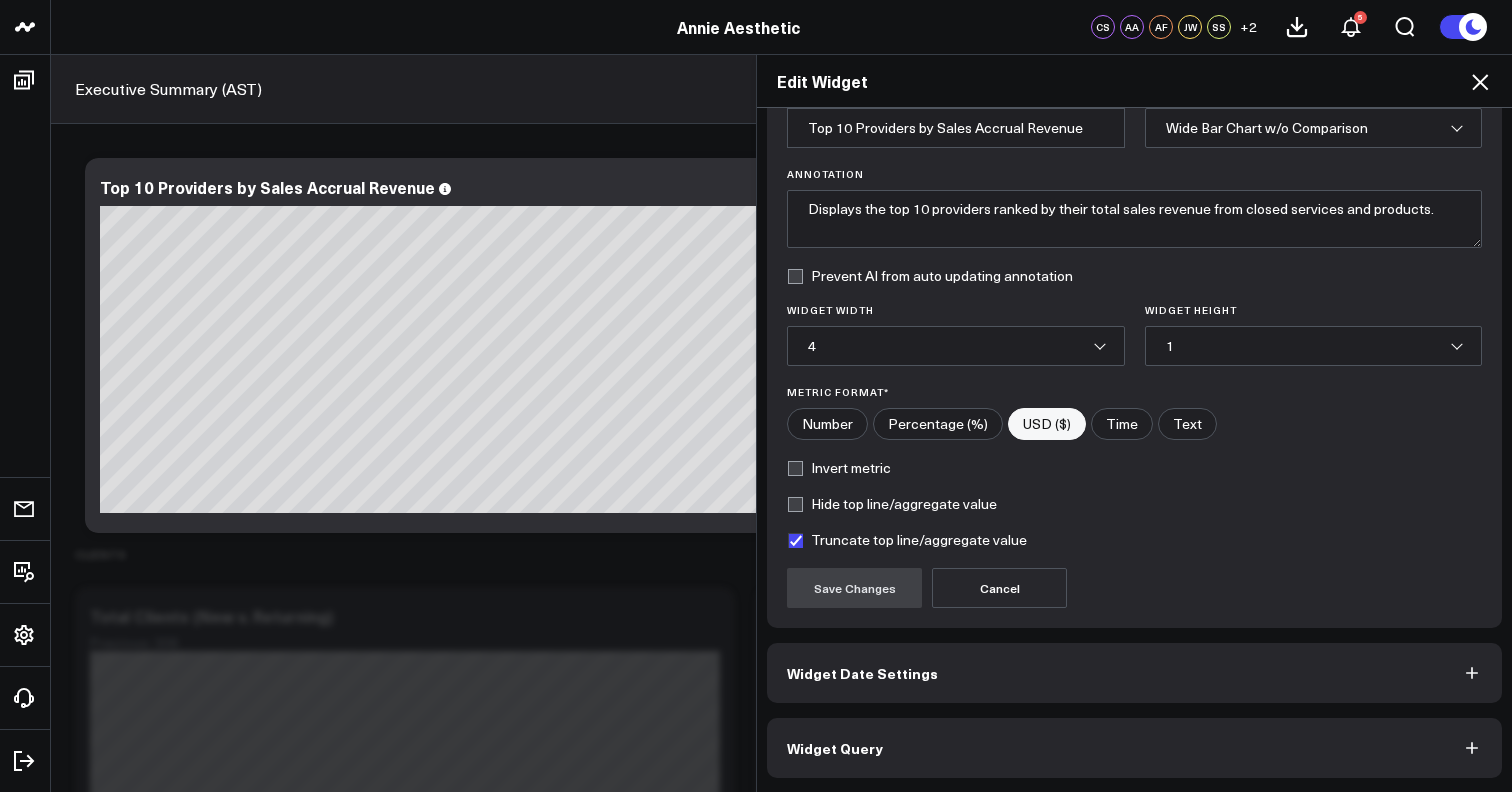 scroll, scrollTop: 97, scrollLeft: 0, axis: vertical 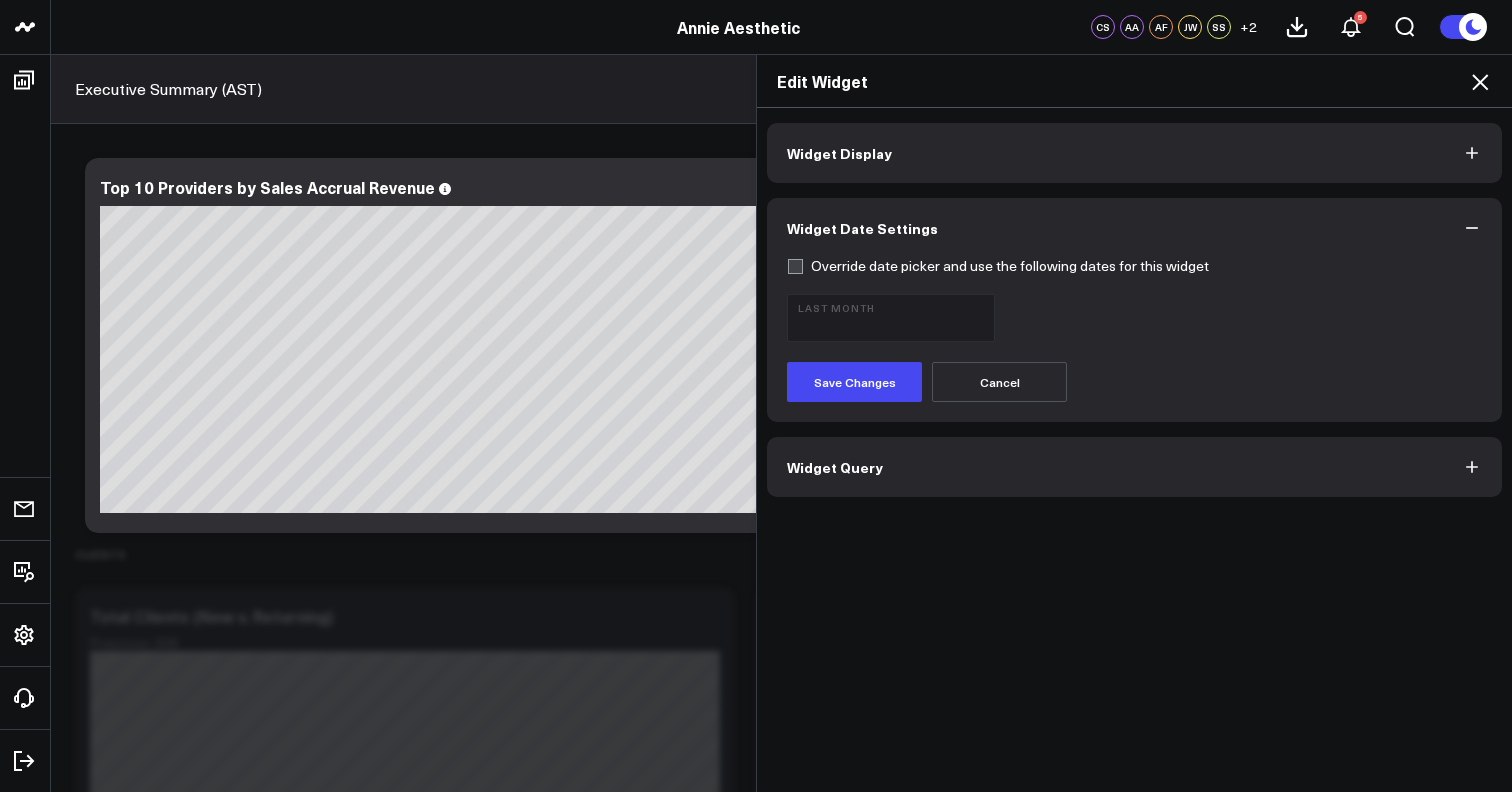 click on "Widget Query" at bounding box center [1134, 467] 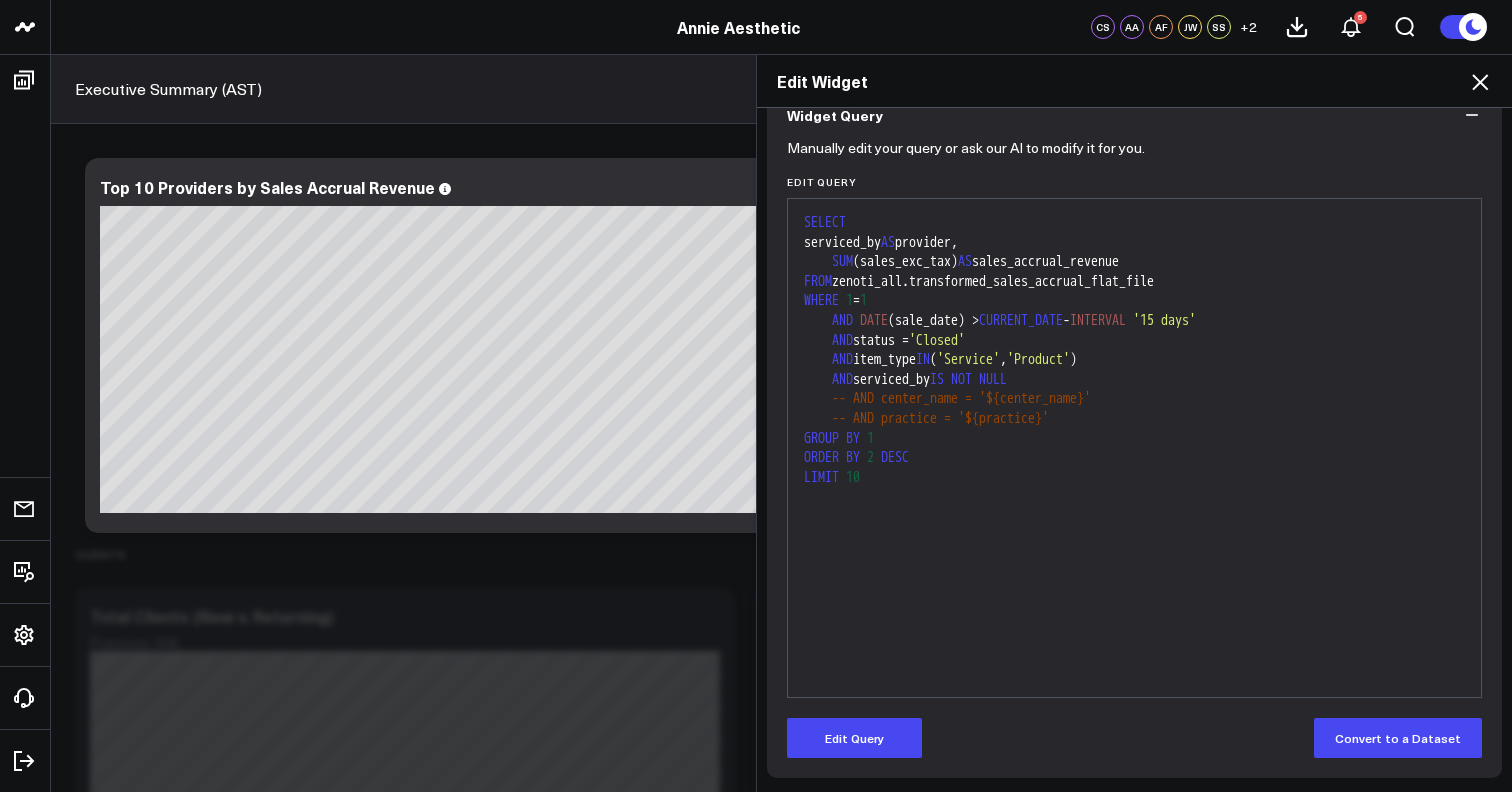 scroll, scrollTop: 188, scrollLeft: 0, axis: vertical 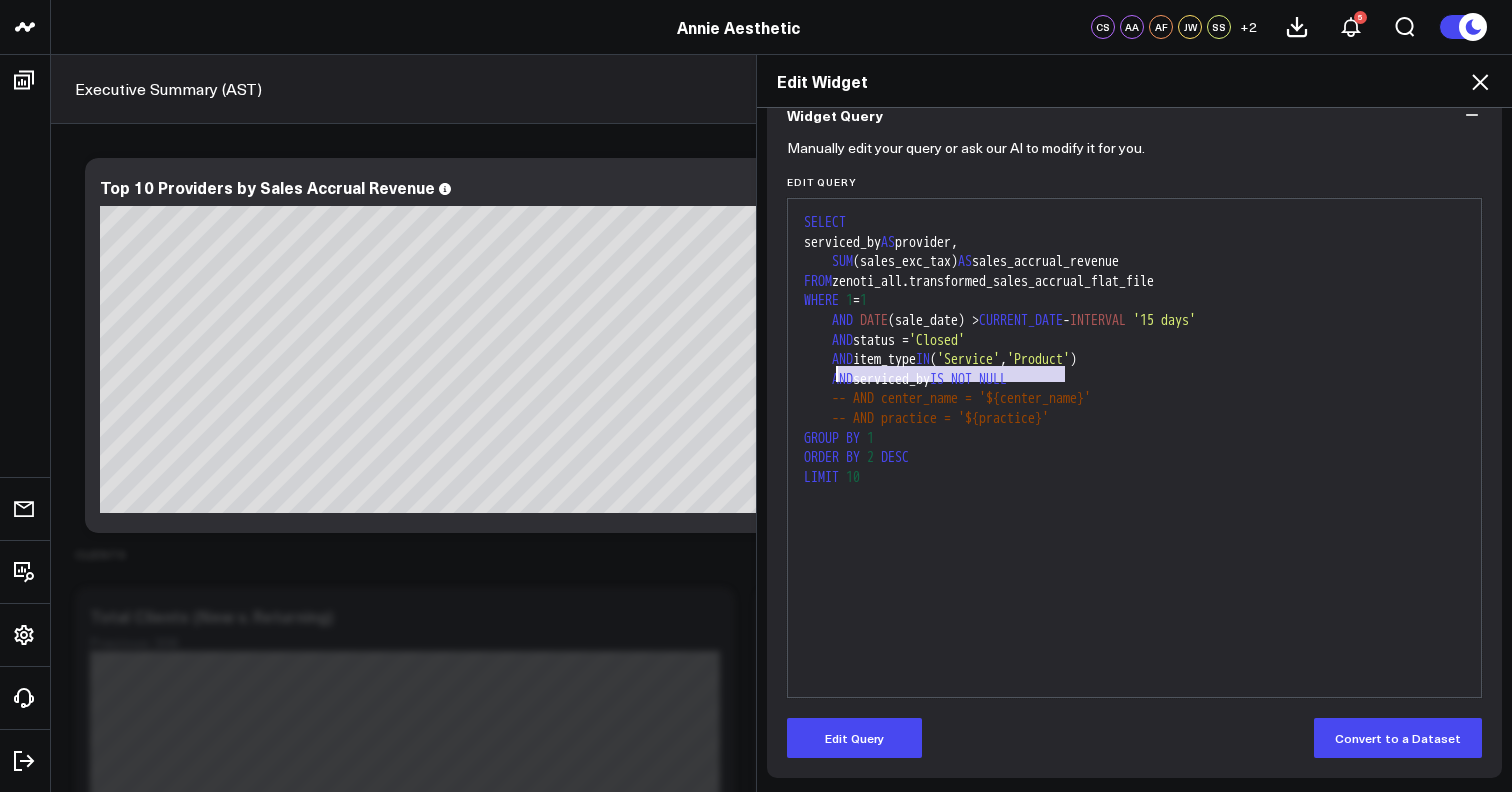 drag, startPoint x: 1078, startPoint y: 374, endPoint x: 837, endPoint y: 373, distance: 241.00208 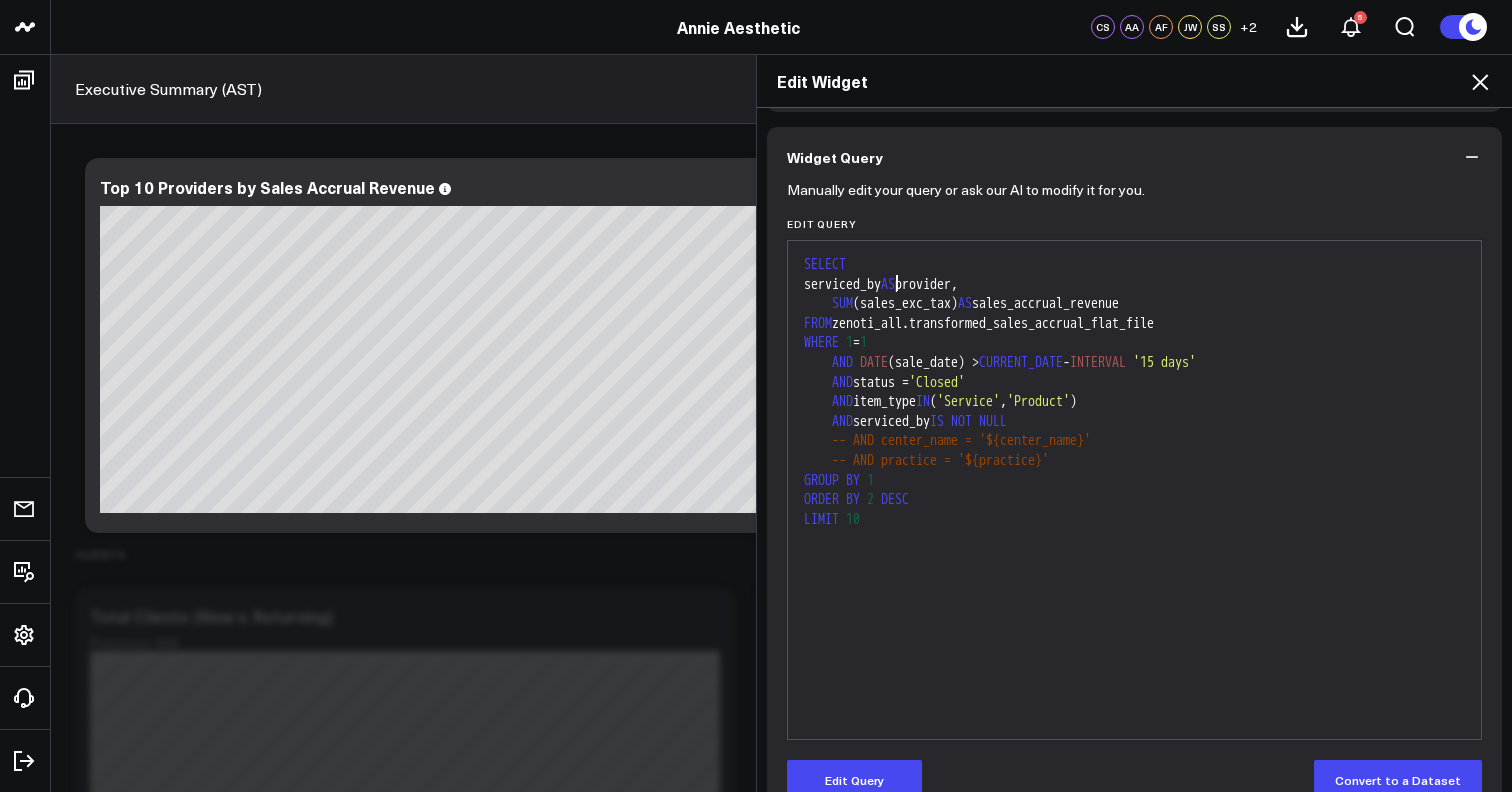 scroll, scrollTop: 116, scrollLeft: 0, axis: vertical 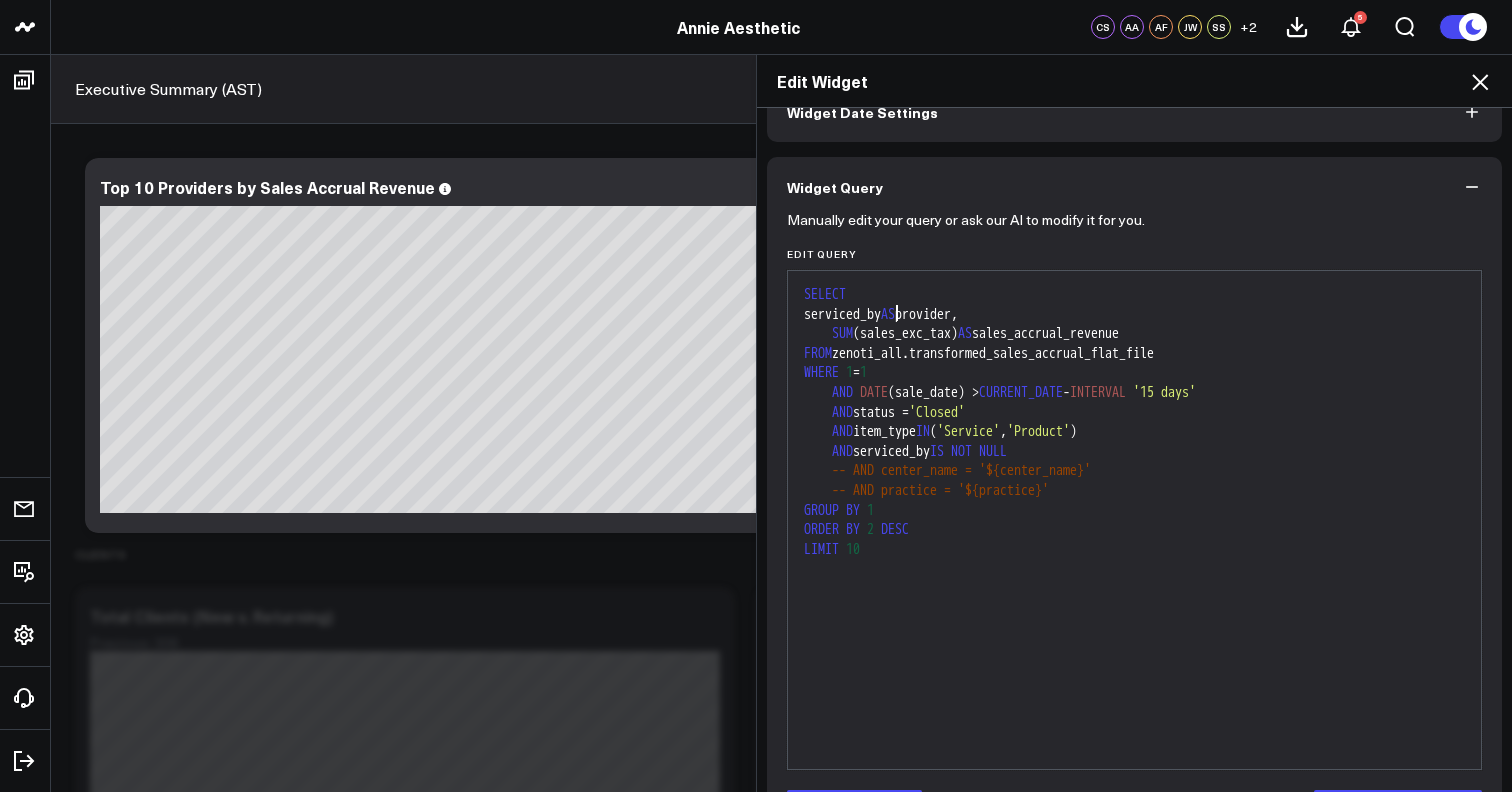 click 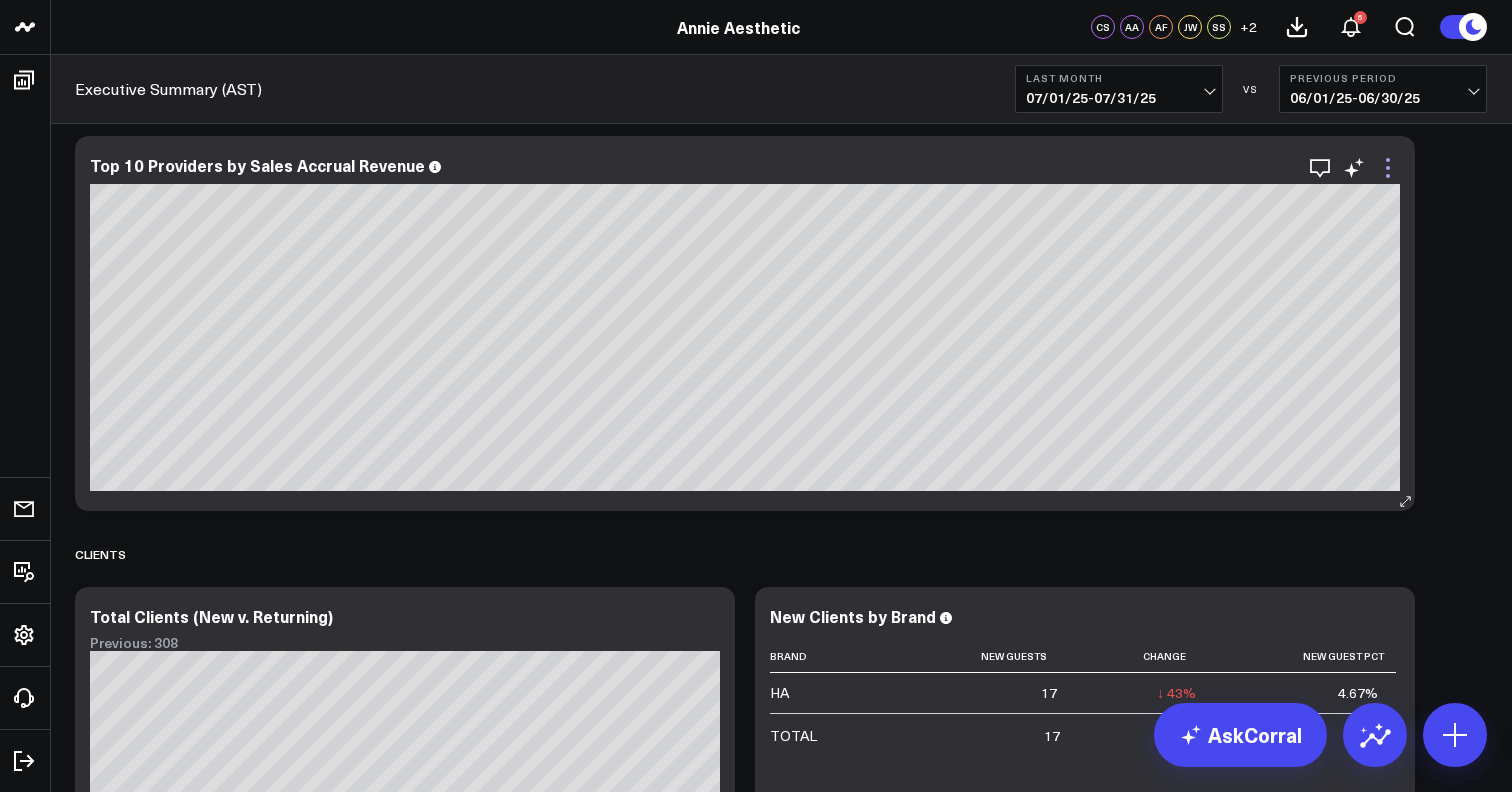 click 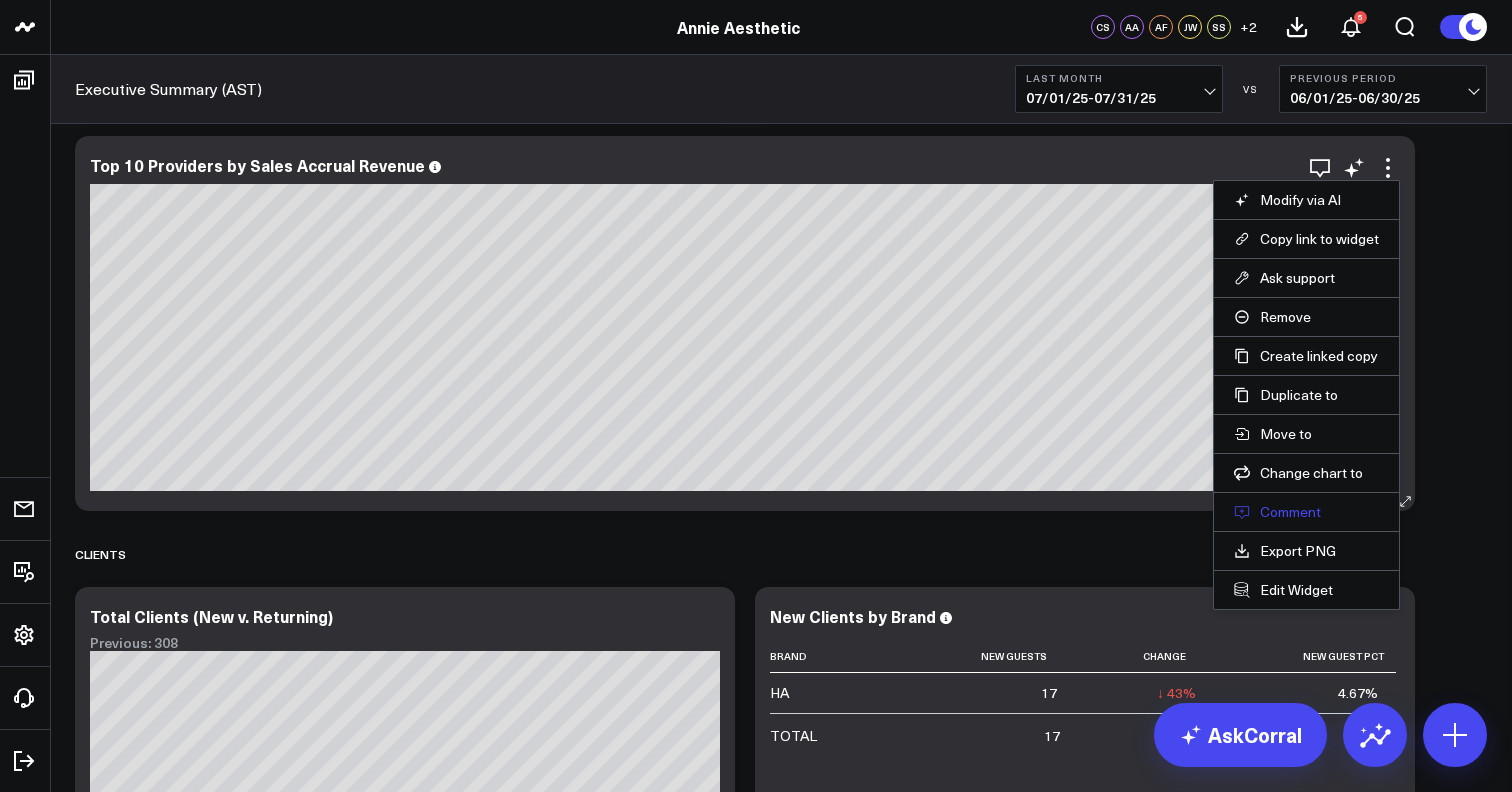 click on "Comment" at bounding box center [1306, 512] 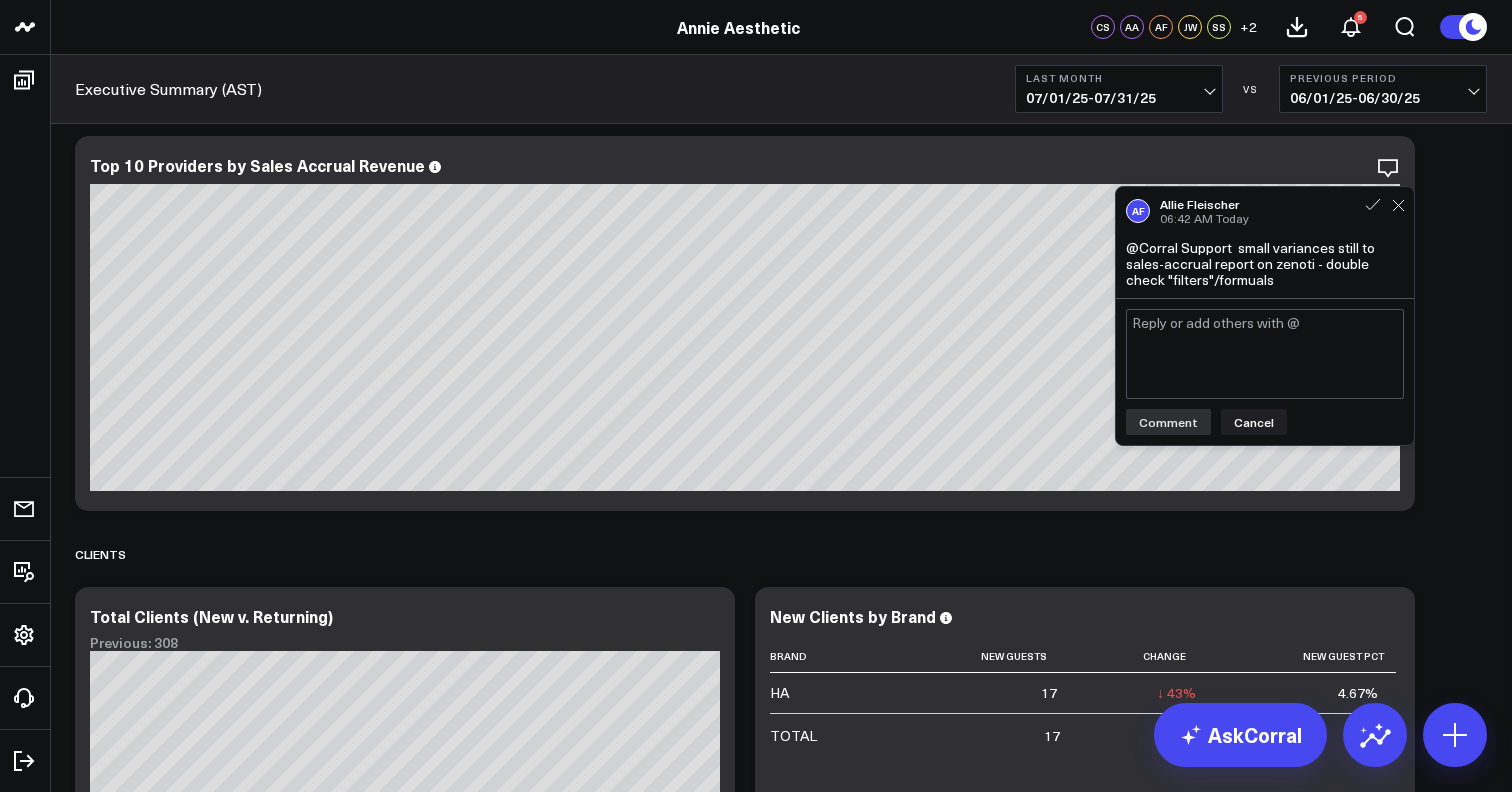 click at bounding box center (1265, 354) 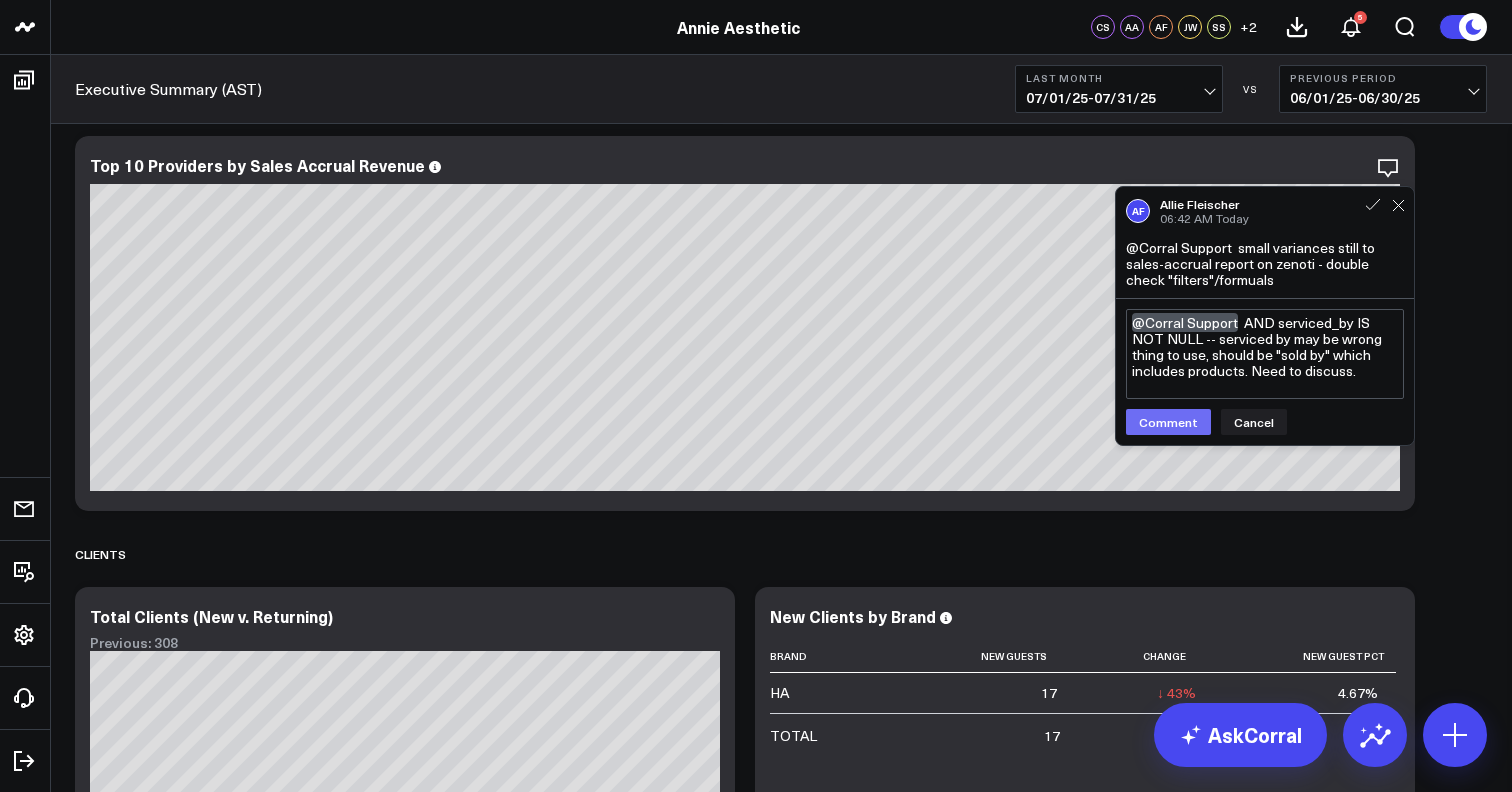 type on "@Corral Support  AND serviced_by IS NOT NULL -- serviced by may be wrong thing to use, should be "sold by" which includes products. Need to discuss." 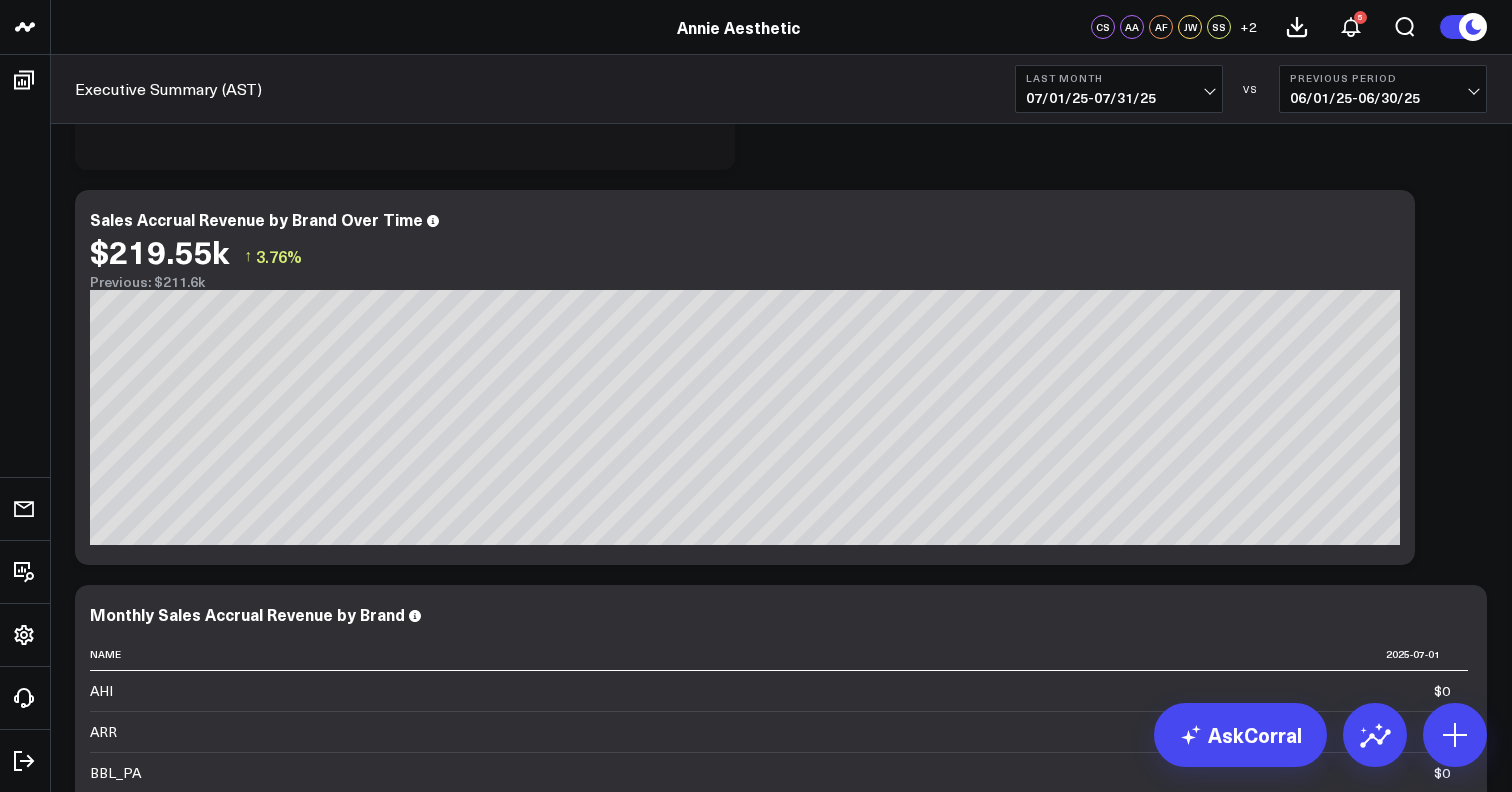 scroll, scrollTop: 0, scrollLeft: 0, axis: both 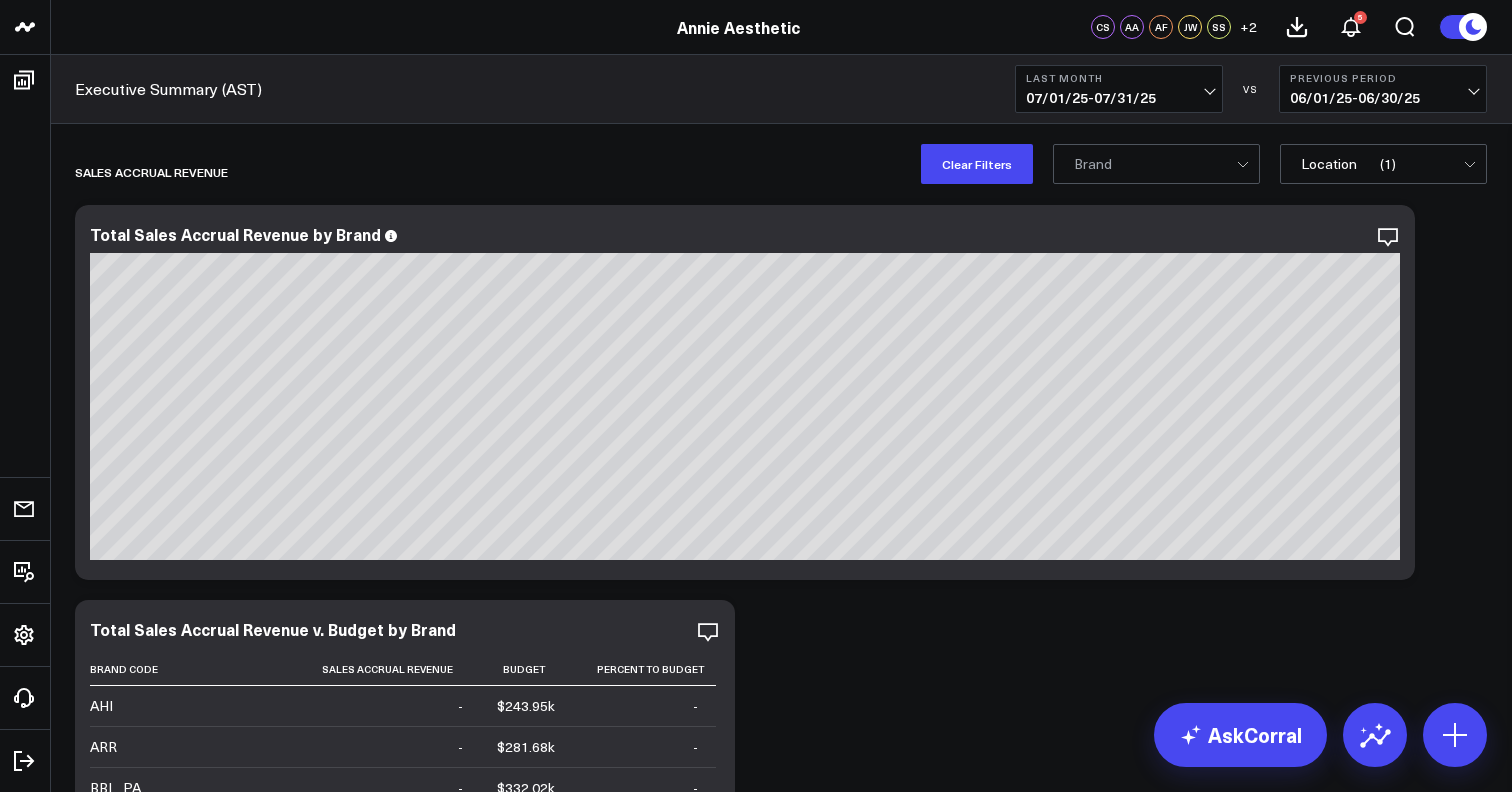 click on "1 Location" at bounding box center [1383, 164] 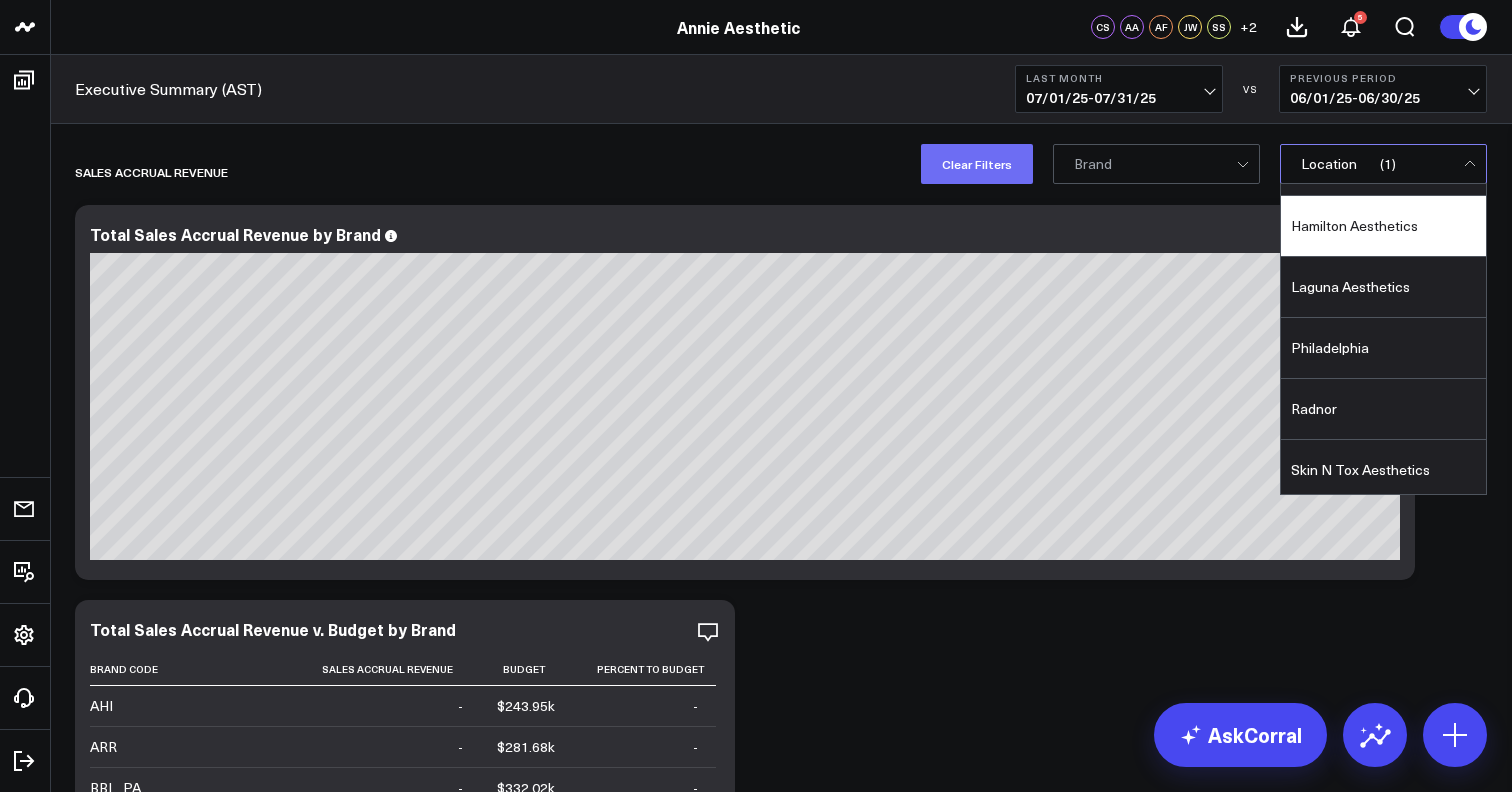 click on "Clear Filters" at bounding box center (977, 164) 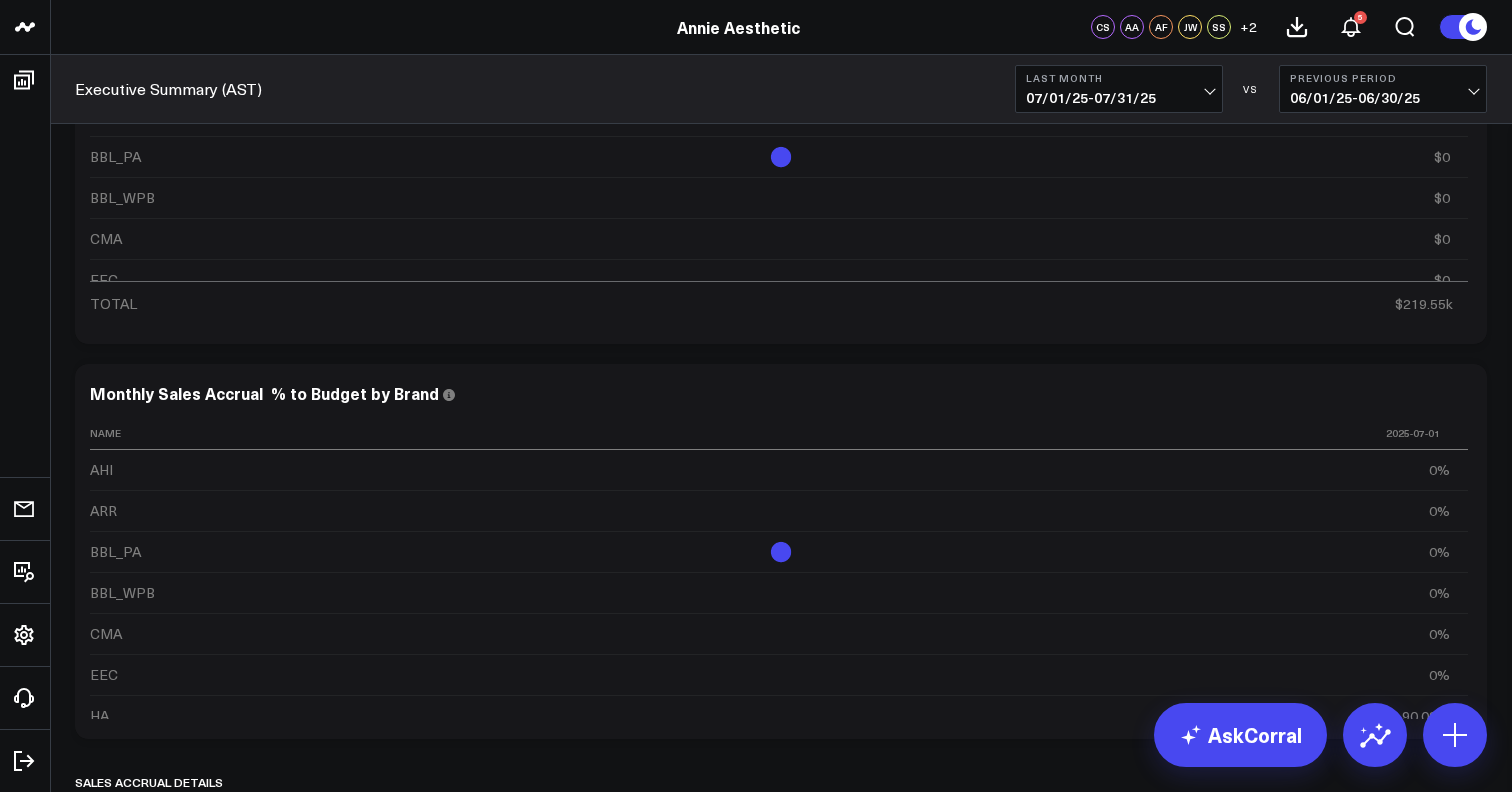scroll, scrollTop: 1842, scrollLeft: 0, axis: vertical 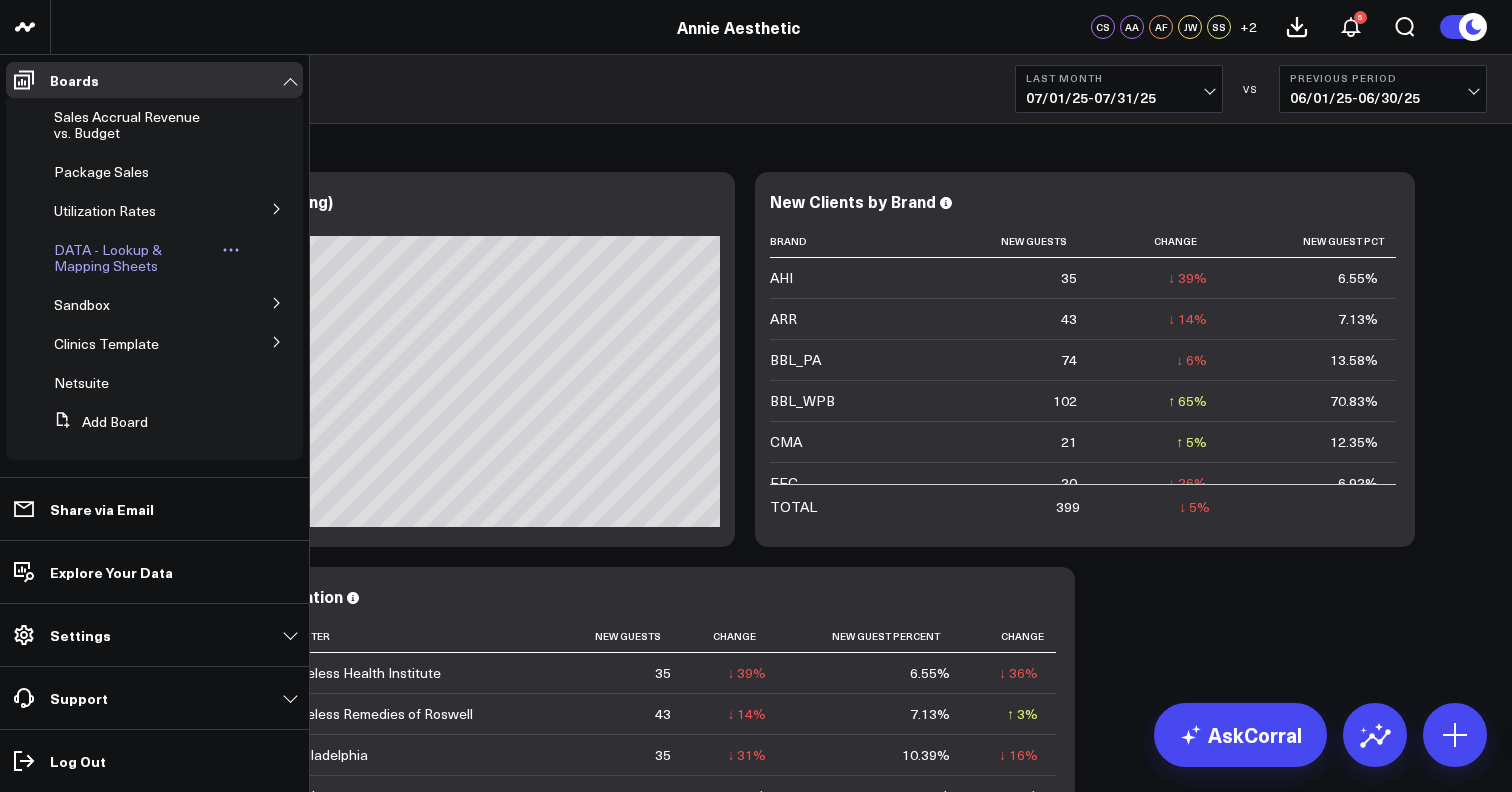 click on "DATA - Lookup & Mapping Sheets" at bounding box center (108, 257) 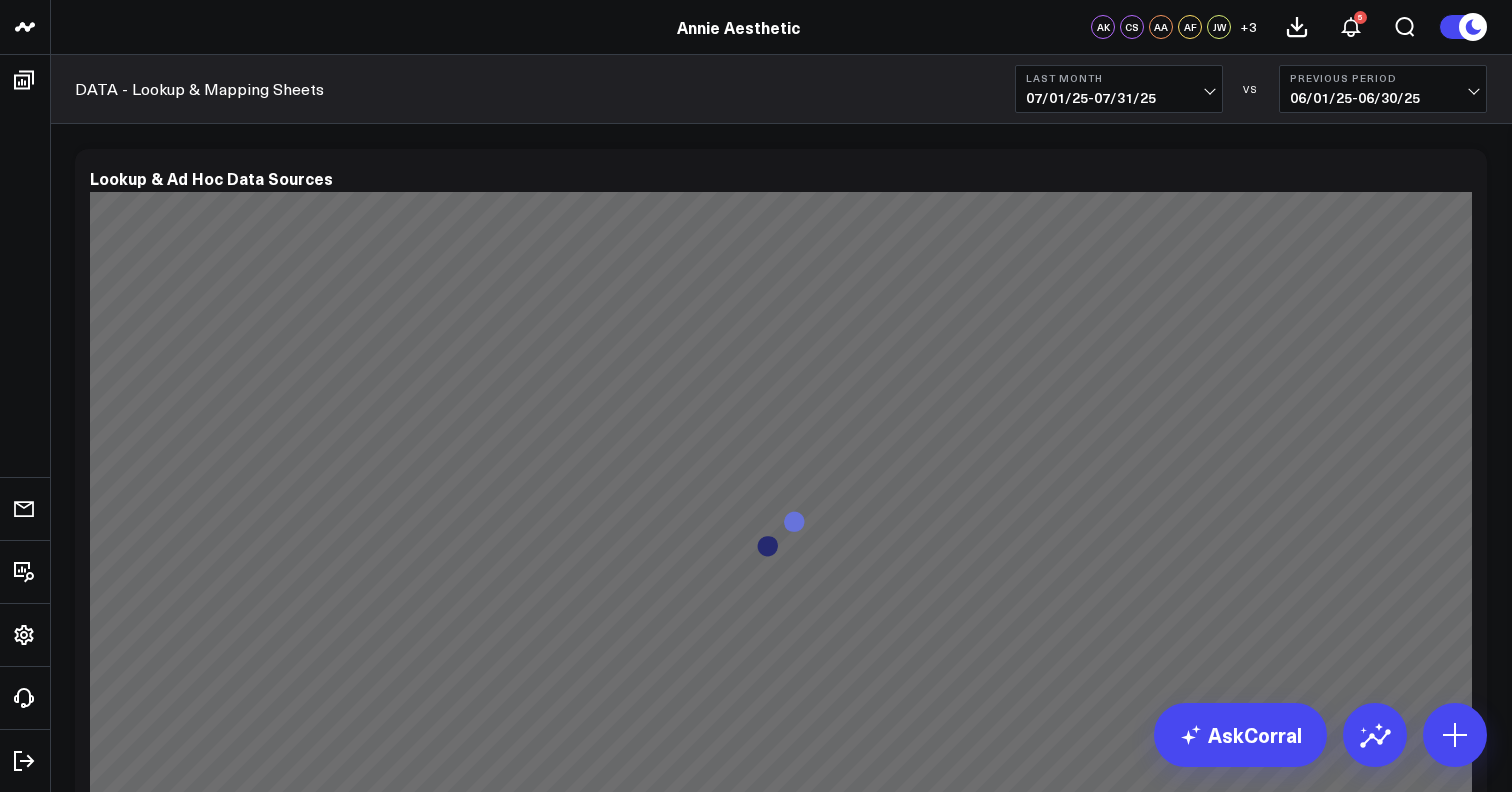 scroll, scrollTop: 0, scrollLeft: 0, axis: both 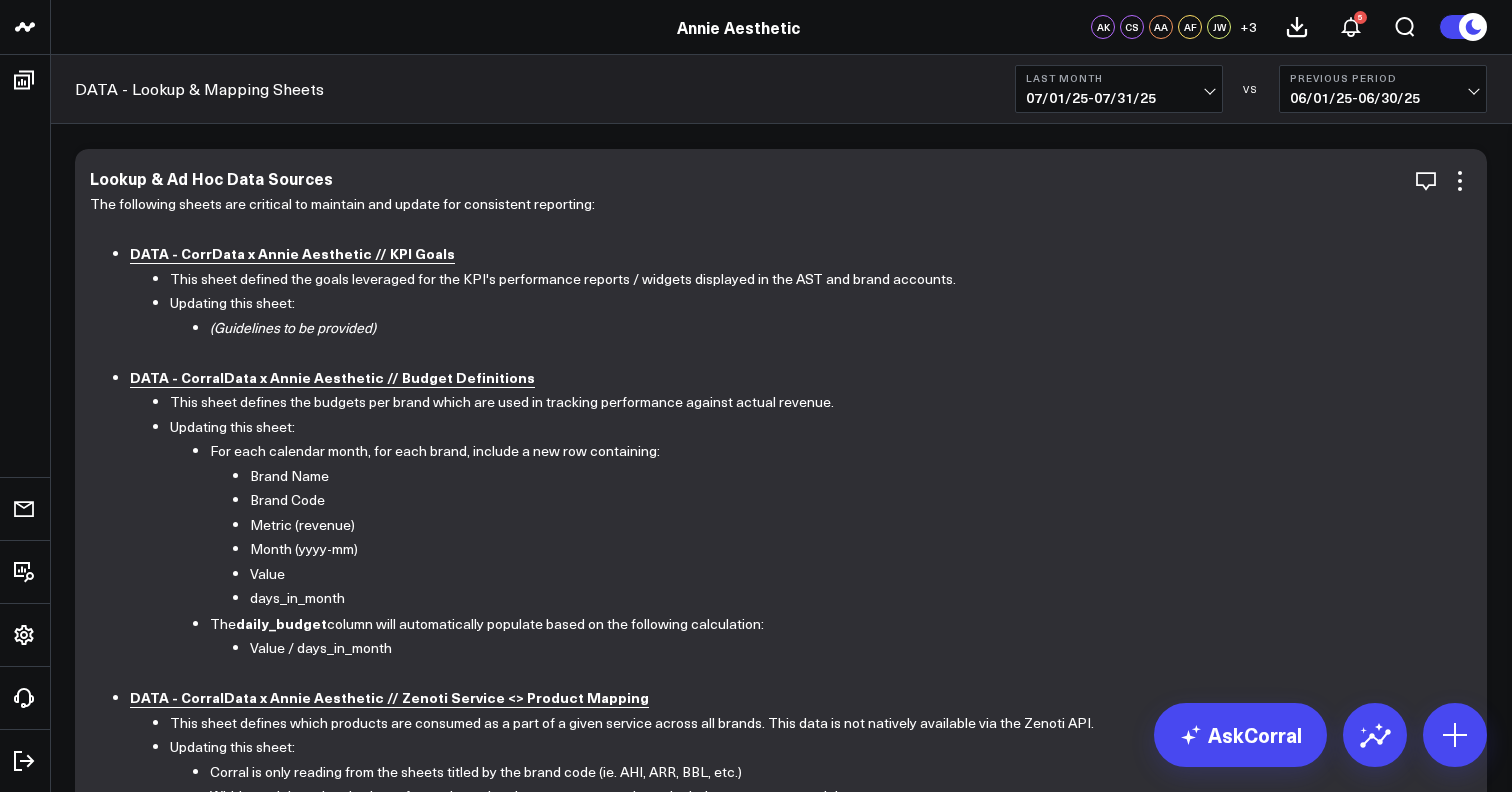 click on "DATA - CorrData x Annie Aesthetic // KPI Goals" at bounding box center [292, 253] 